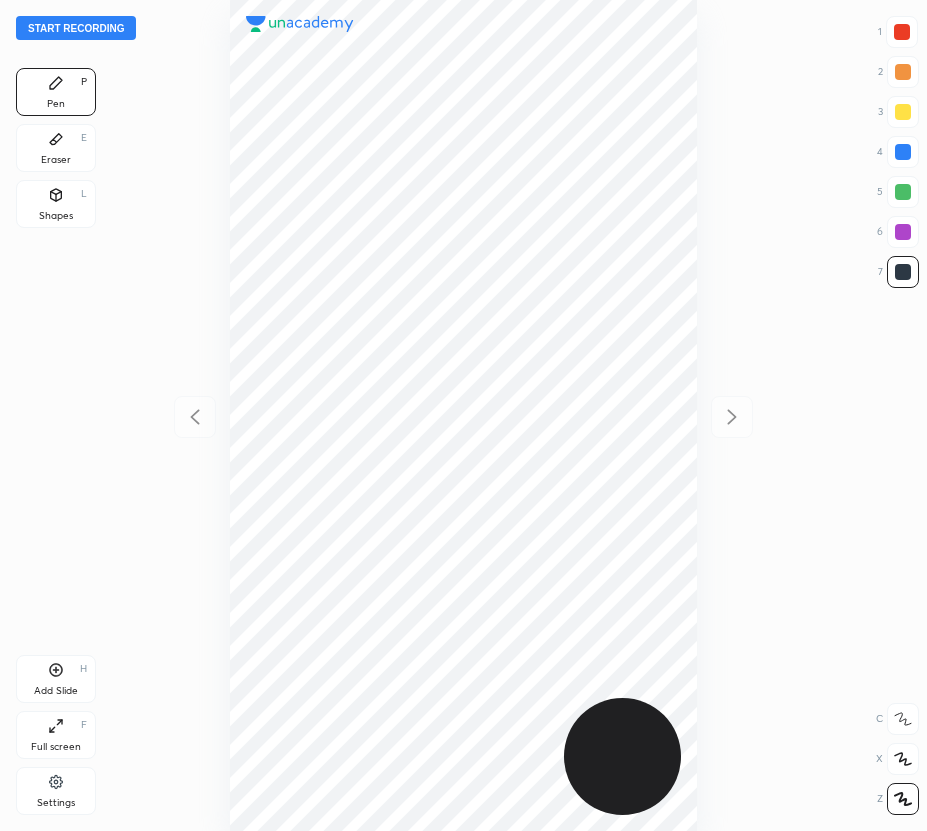 scroll, scrollTop: 0, scrollLeft: 0, axis: both 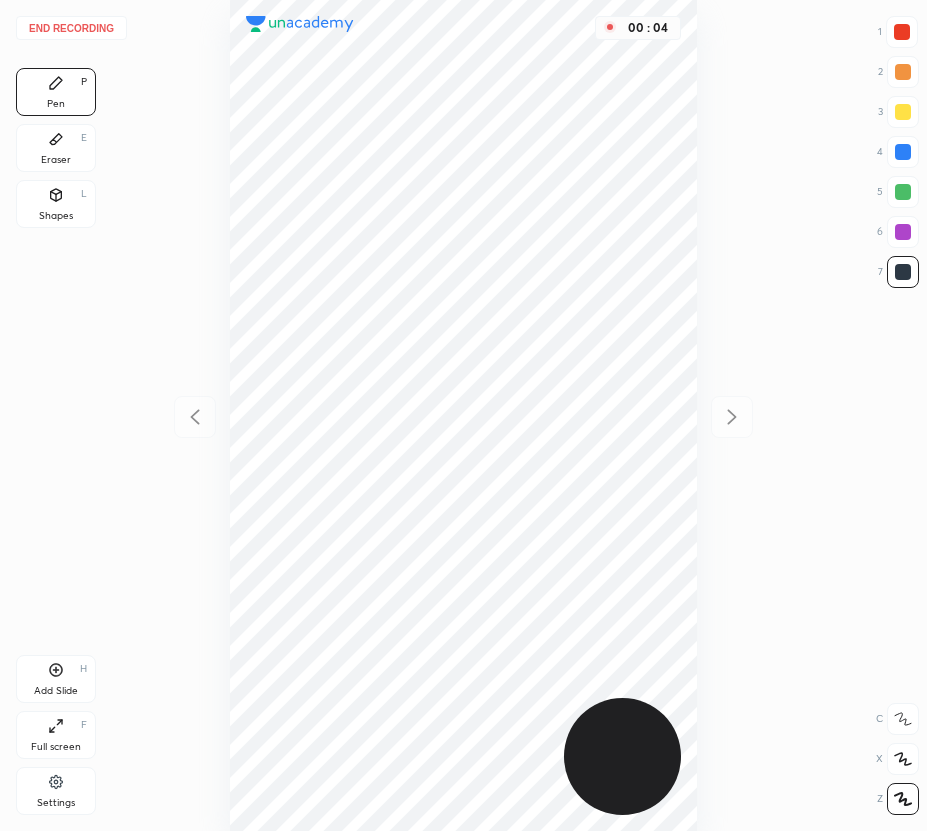 click at bounding box center (902, 32) 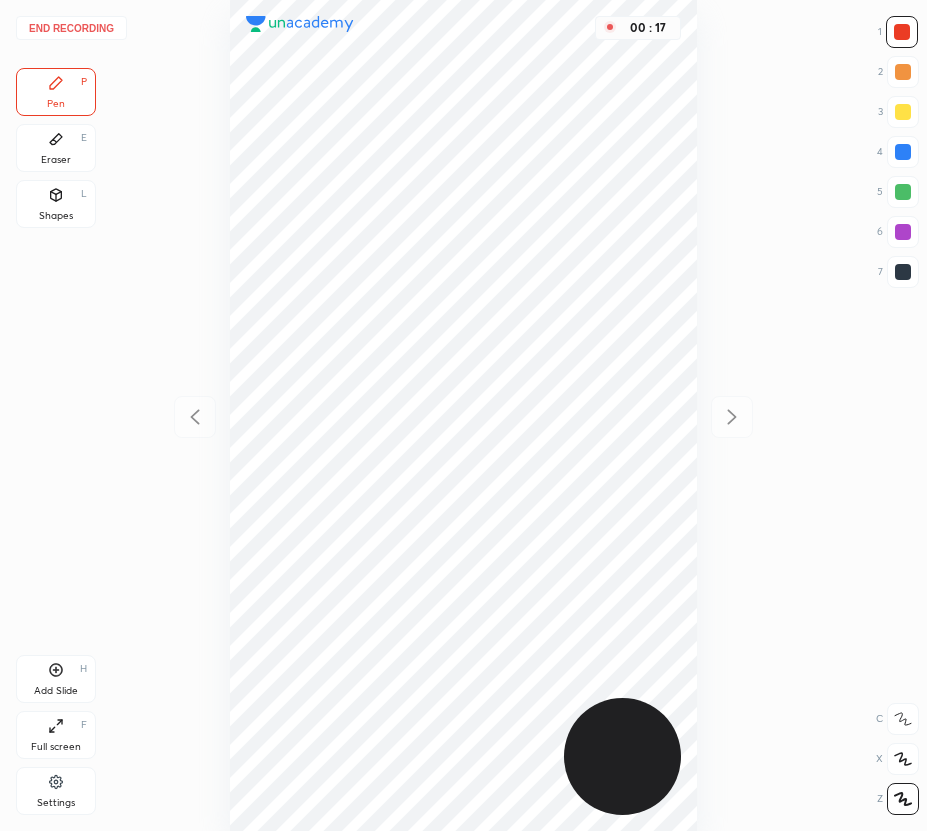 click on "Eraser E" at bounding box center [56, 148] 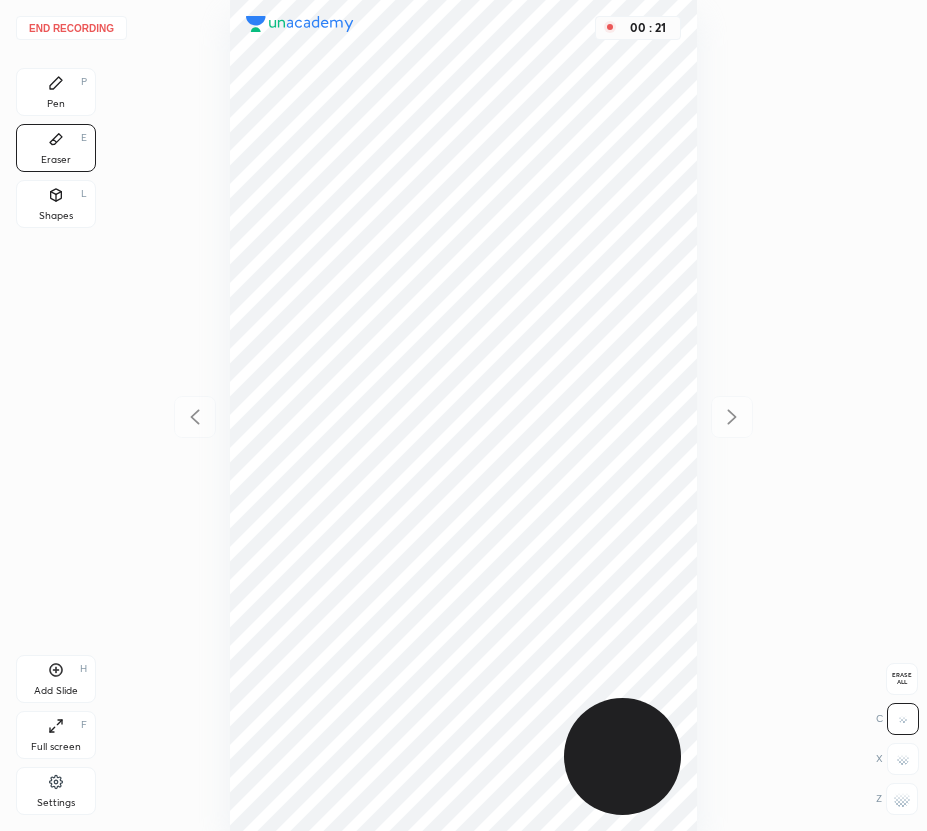 click on "End recording 1 2 3 4 5 6 7 R O A L C X Z   Erase all C X Z Pen P Eraser E Shapes L Add Slide H Full screen F Settings 00 : [TIME]" at bounding box center (463, 415) 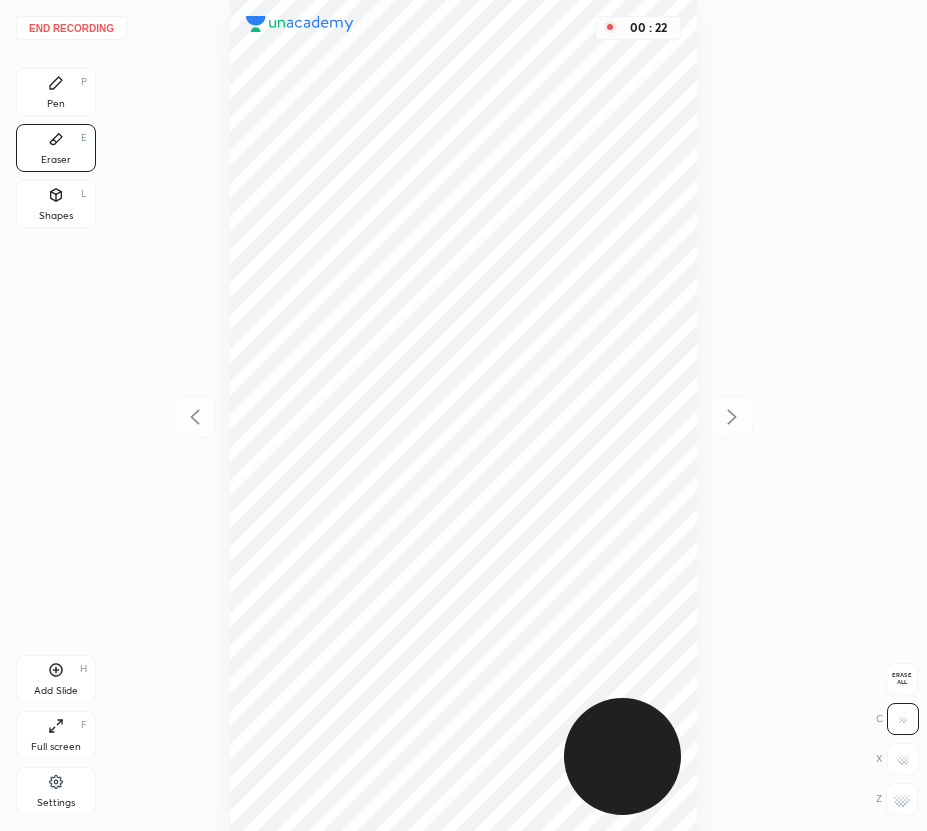 click on "Pen P" at bounding box center [56, 92] 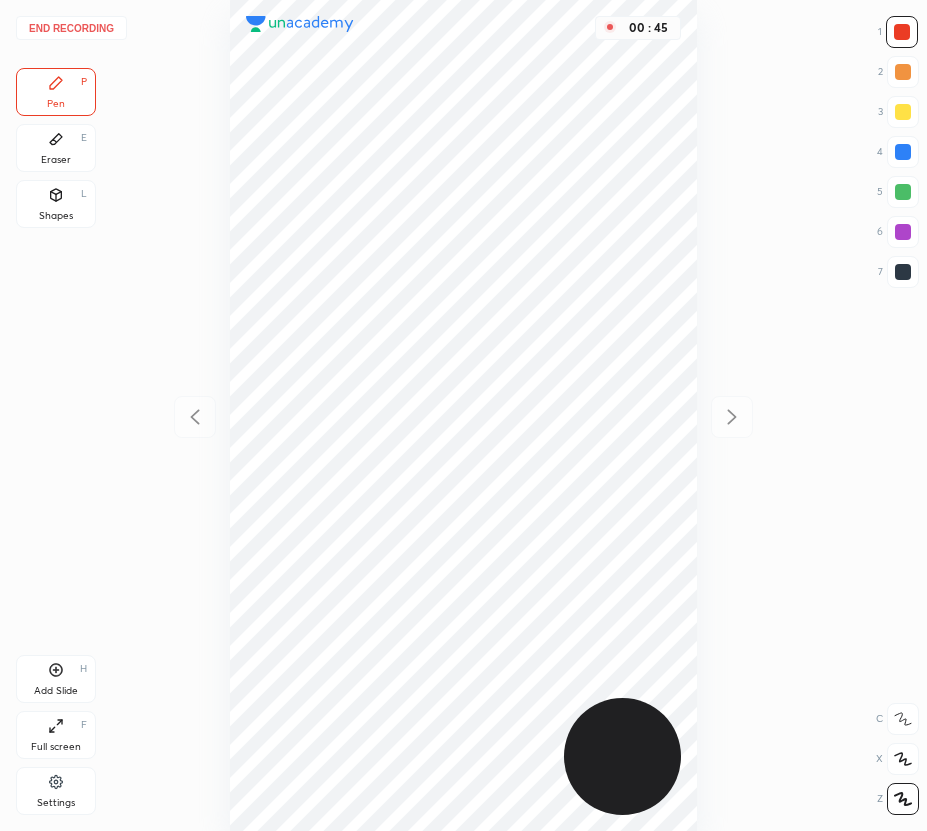 click at bounding box center [903, 152] 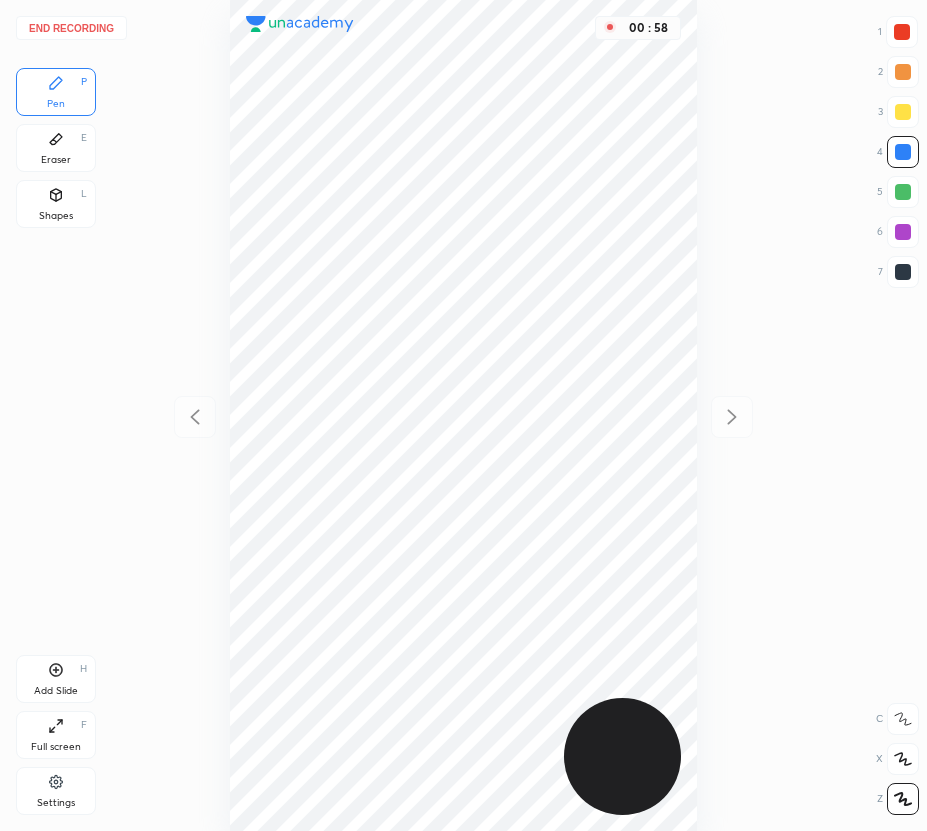 click on "Add Slide H" at bounding box center (56, 679) 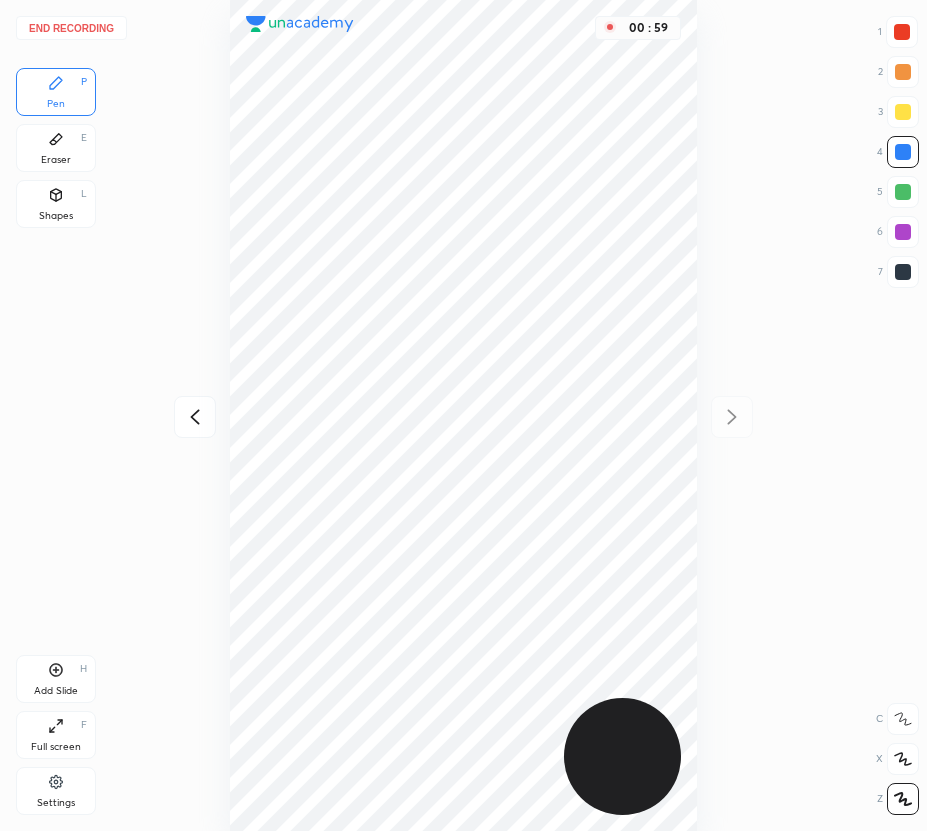 drag, startPoint x: 904, startPoint y: 26, endPoint x: 886, endPoint y: 27, distance: 18.027756 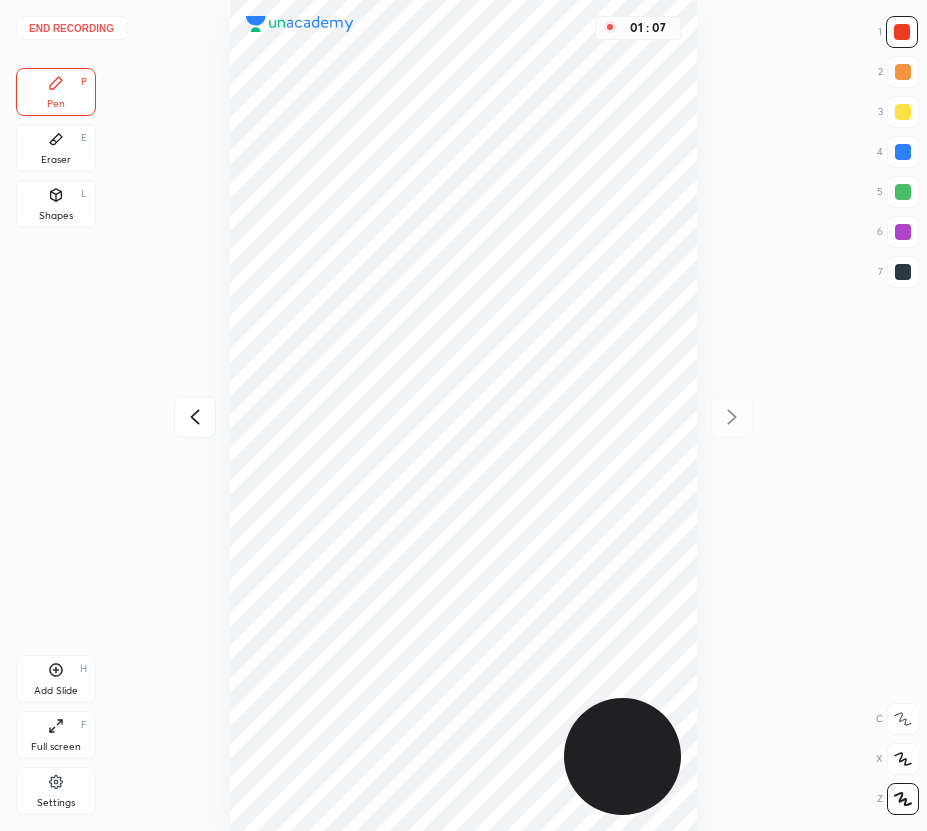 click 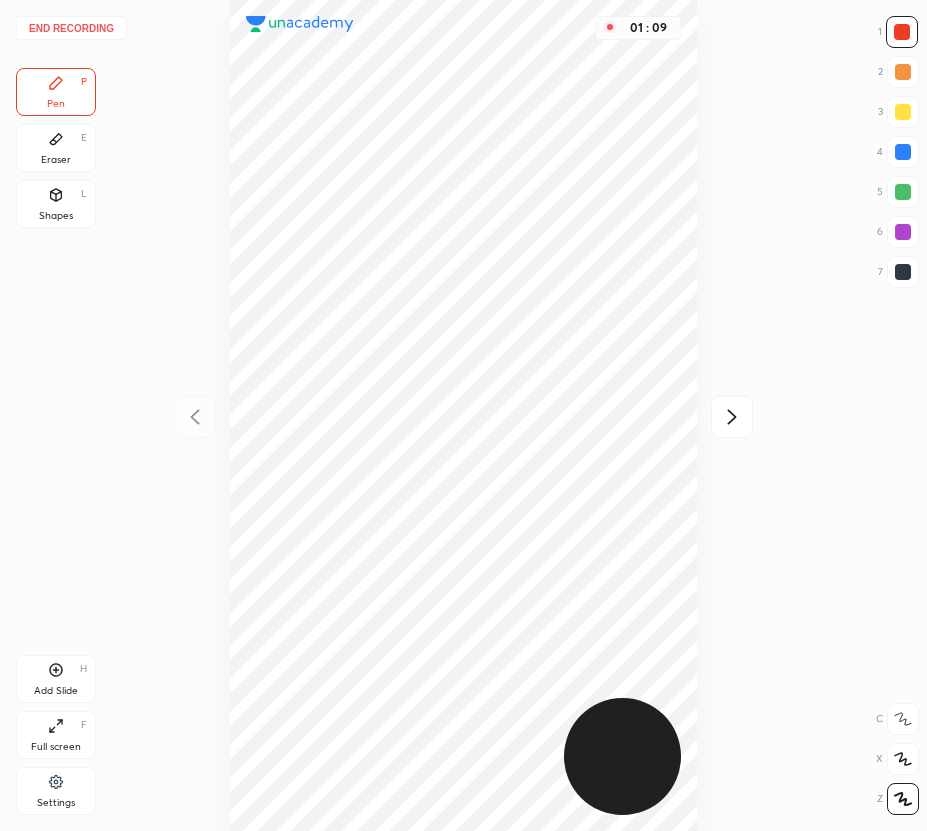 drag, startPoint x: 741, startPoint y: 420, endPoint x: 708, endPoint y: 383, distance: 49.57822 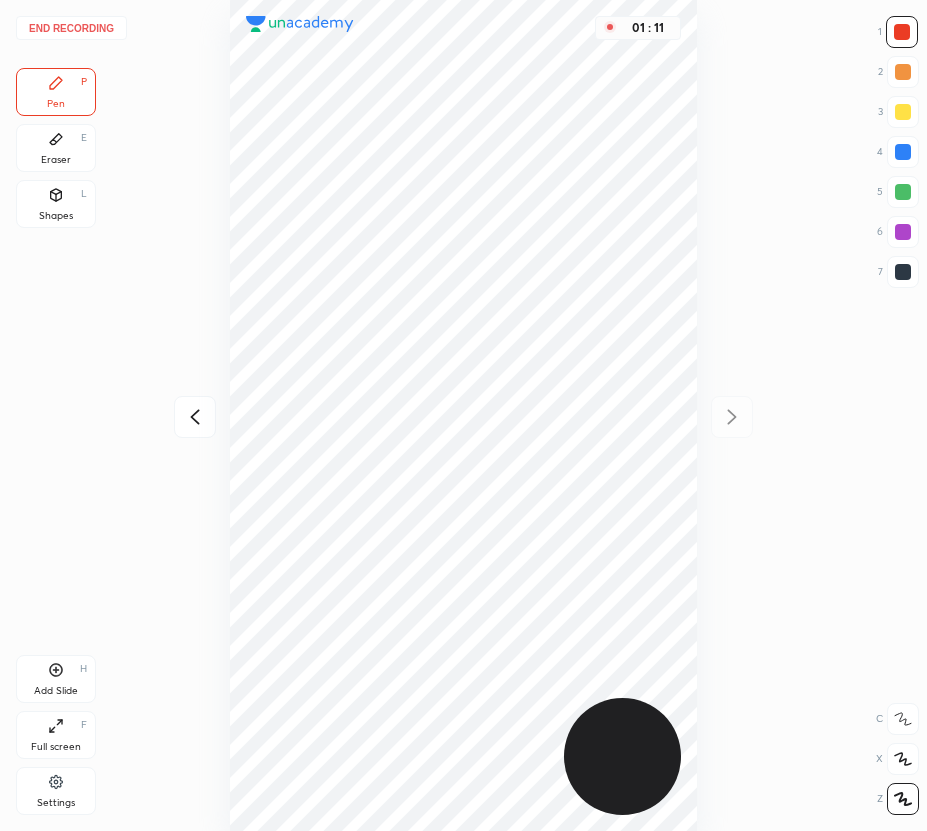 click 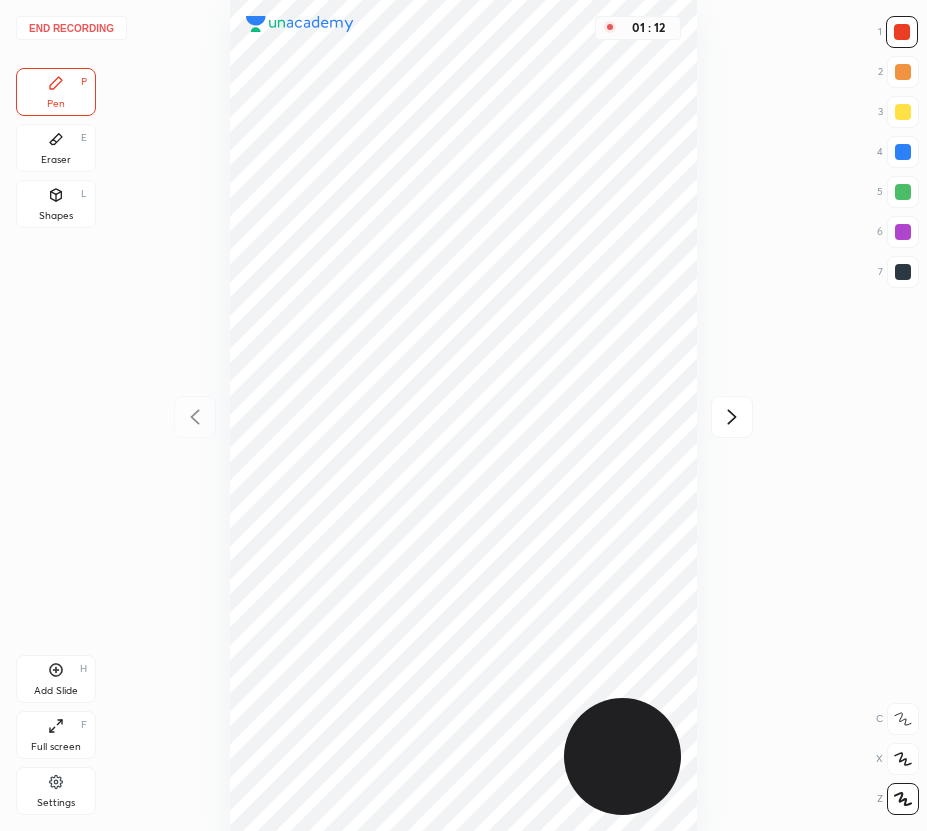 click 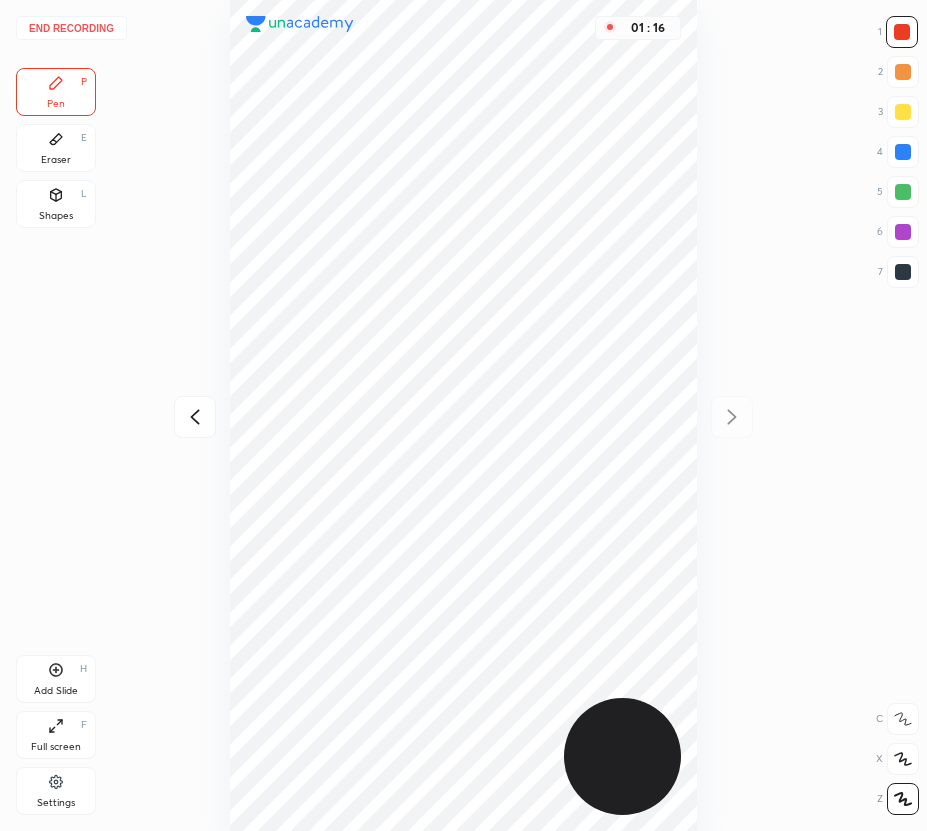 click 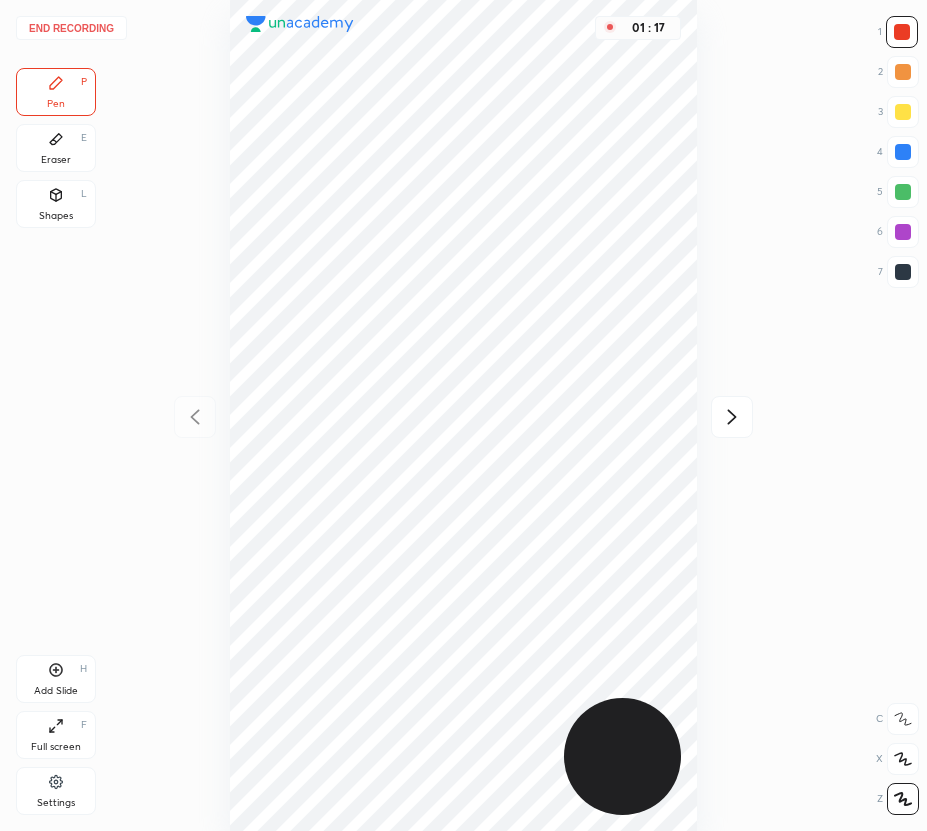 drag, startPoint x: 726, startPoint y: 418, endPoint x: 710, endPoint y: 407, distance: 19.416489 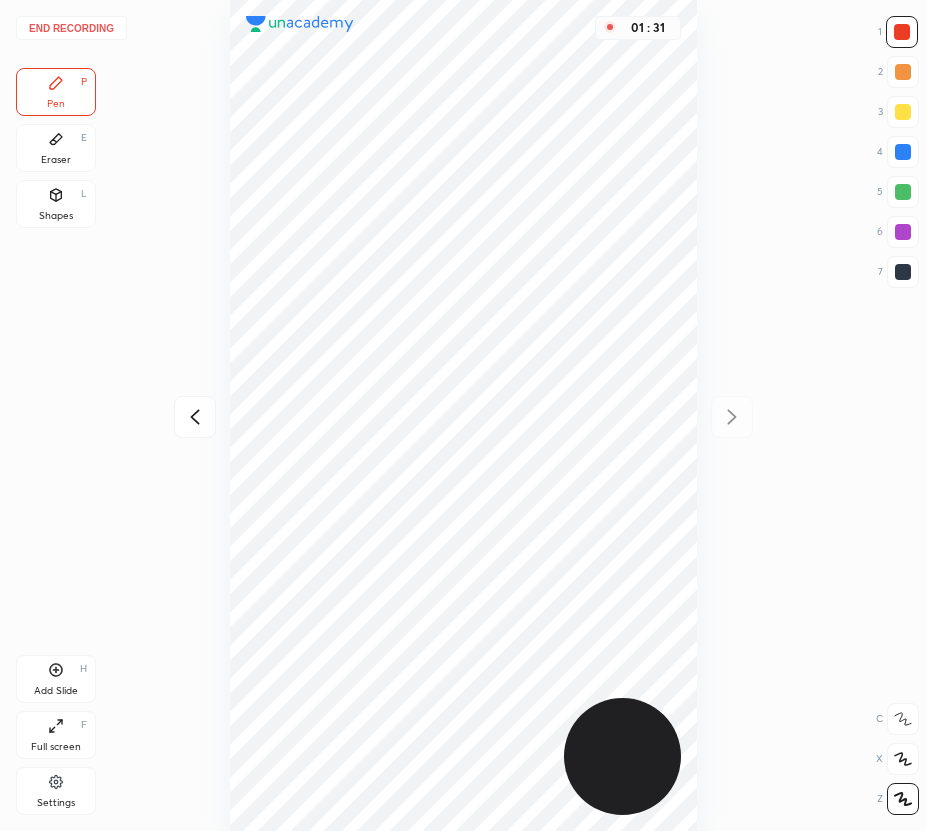 drag, startPoint x: 45, startPoint y: 156, endPoint x: 226, endPoint y: 207, distance: 188.04787 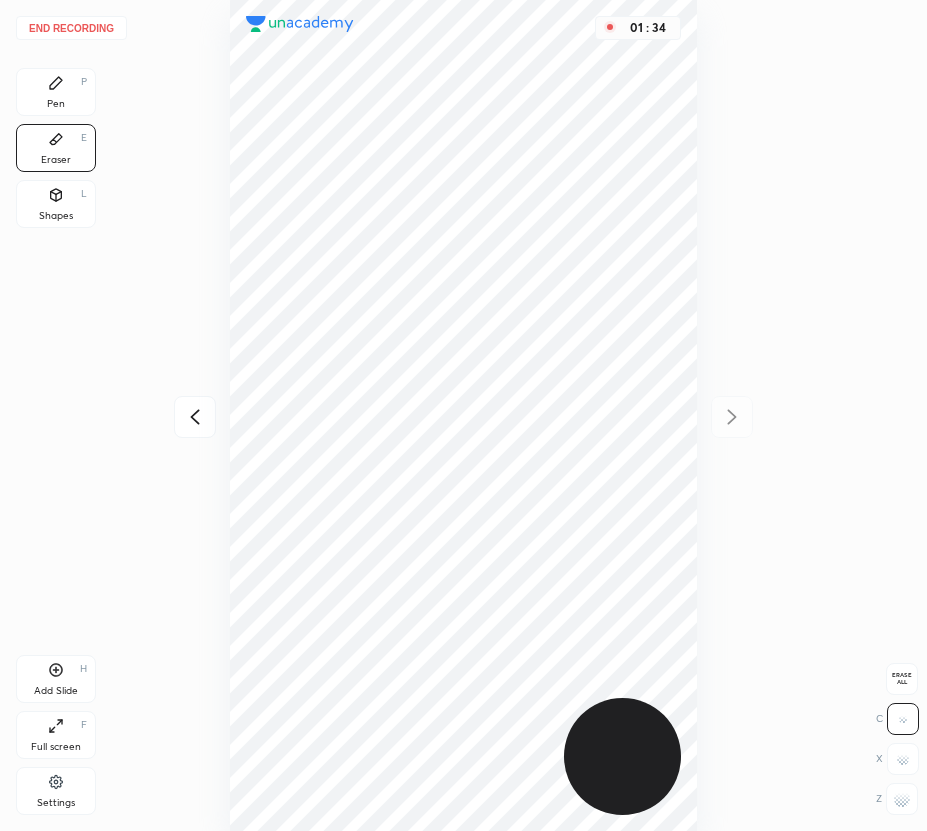 click on "Pen P" at bounding box center [56, 92] 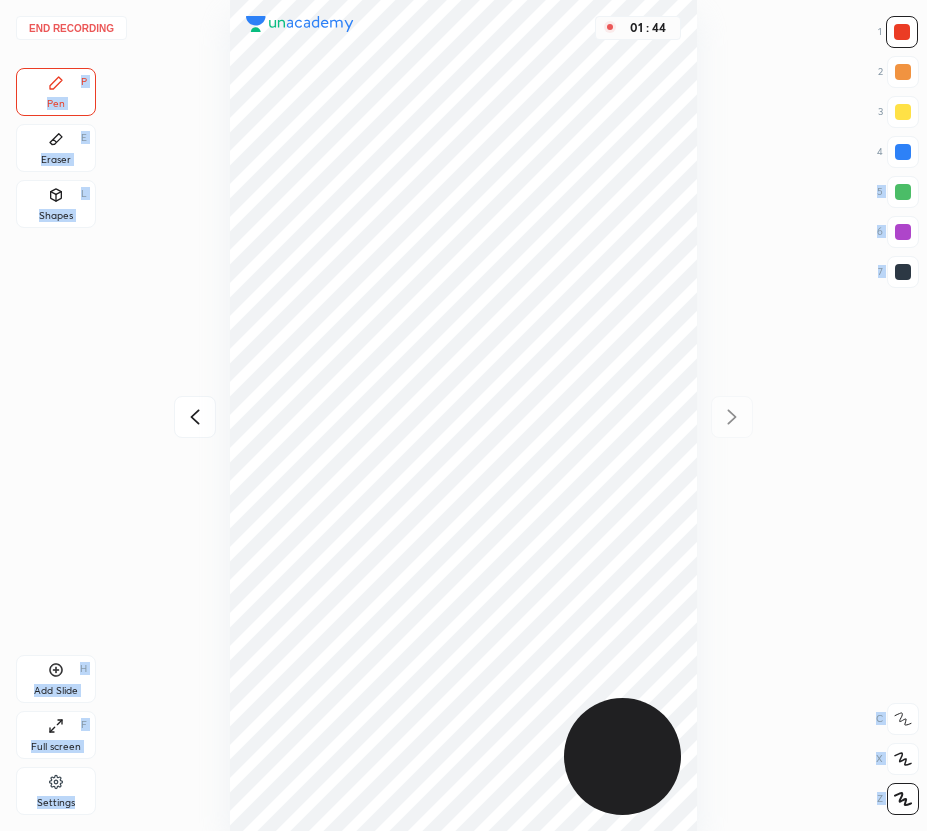 click on "End recording 1 2 3 4 5 6 7 R O A L C X Z   Erase all C X Z Pen P Eraser E Shapes L Add Slide H Full screen F Settings 01 : [TIME]" at bounding box center [463, 415] 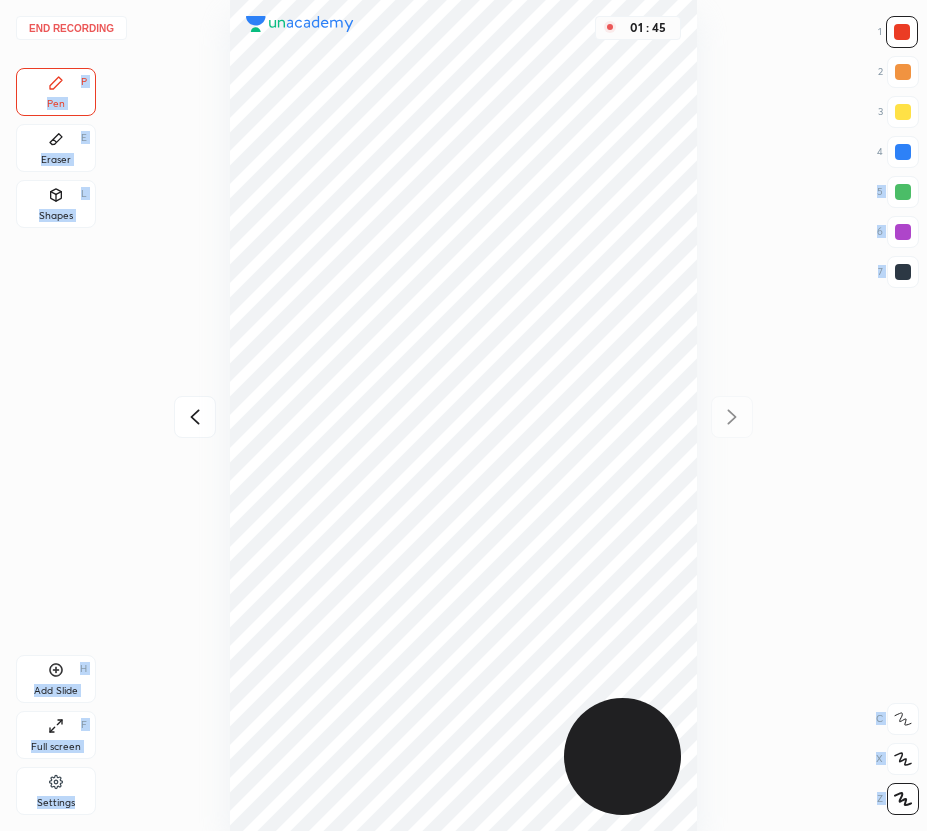 click at bounding box center (903, 152) 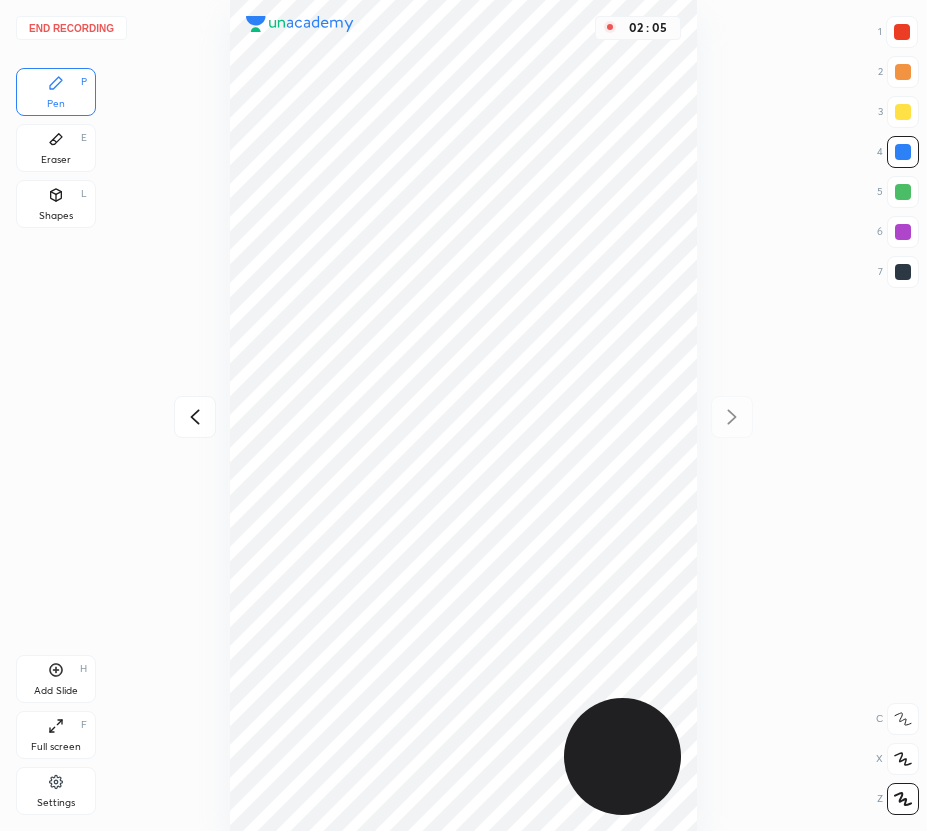 click 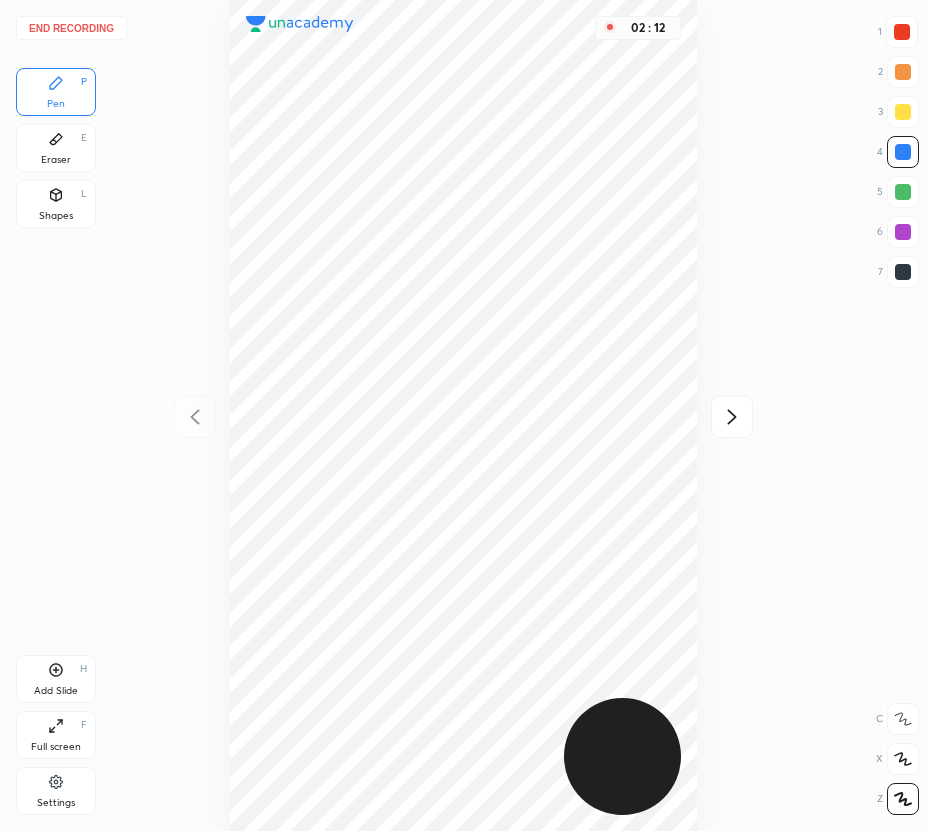 drag, startPoint x: 62, startPoint y: 154, endPoint x: 196, endPoint y: 282, distance: 185.31055 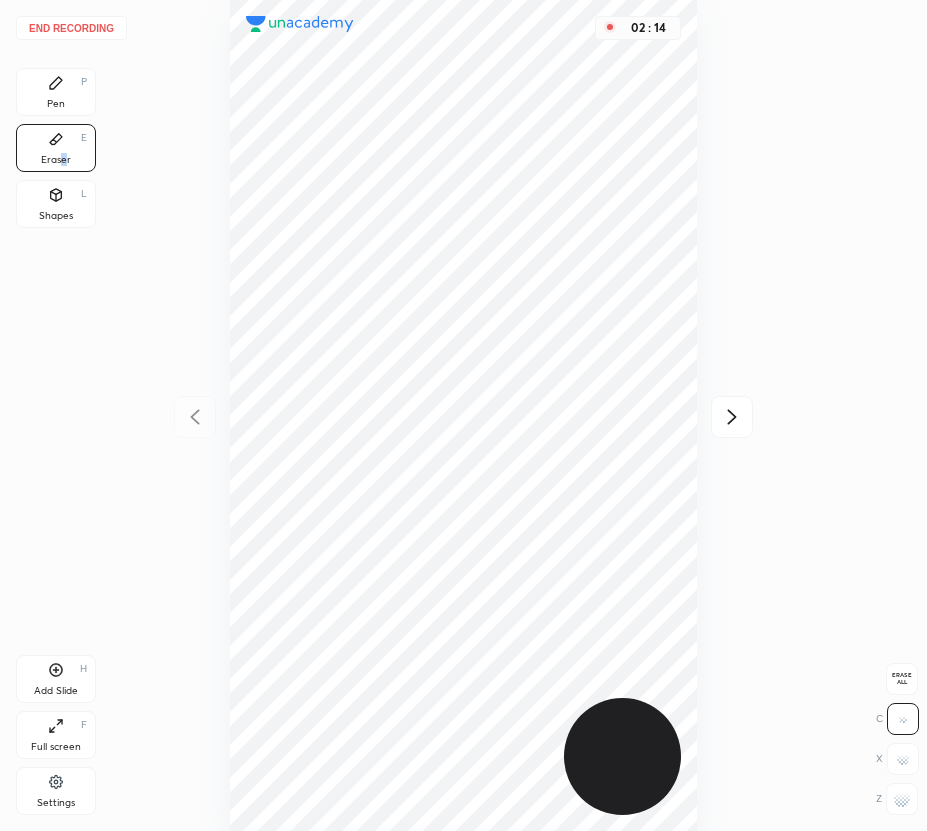 click on "End recording" at bounding box center [71, 28] 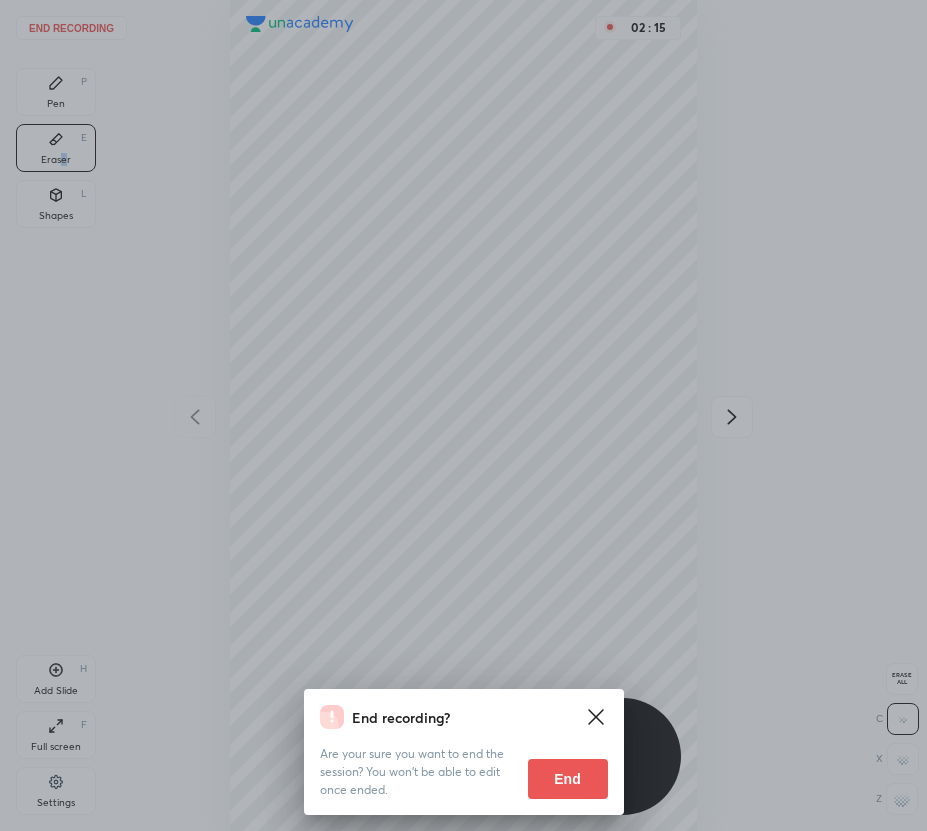 click on "End" at bounding box center (568, 779) 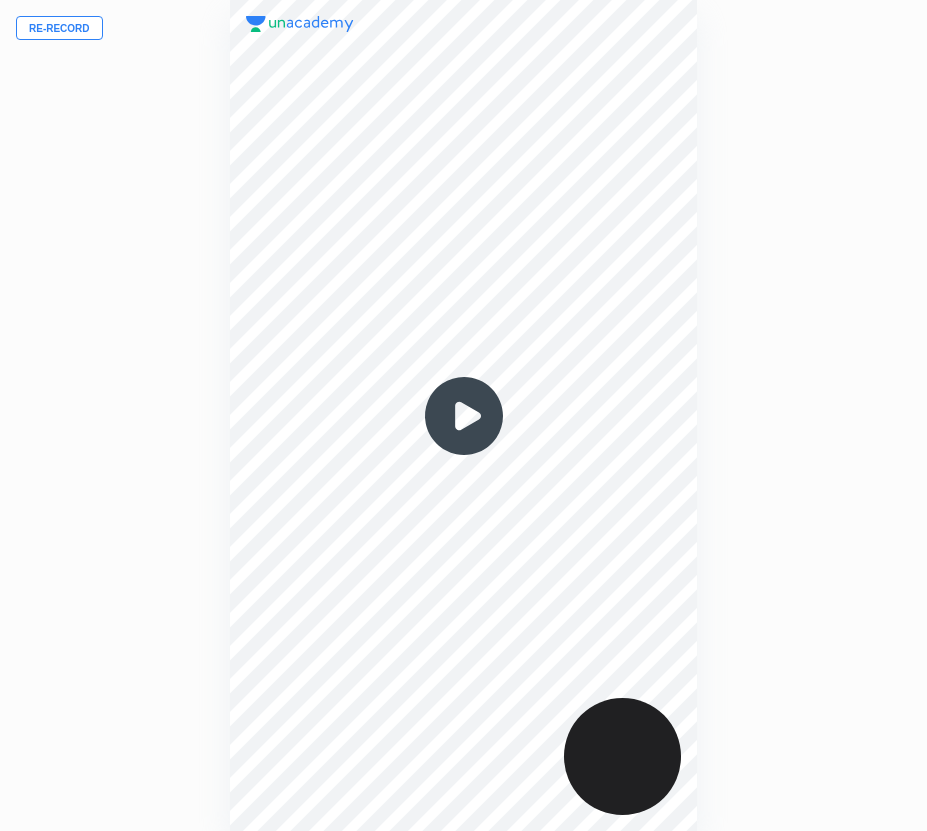 click on "Re-record" at bounding box center [59, 28] 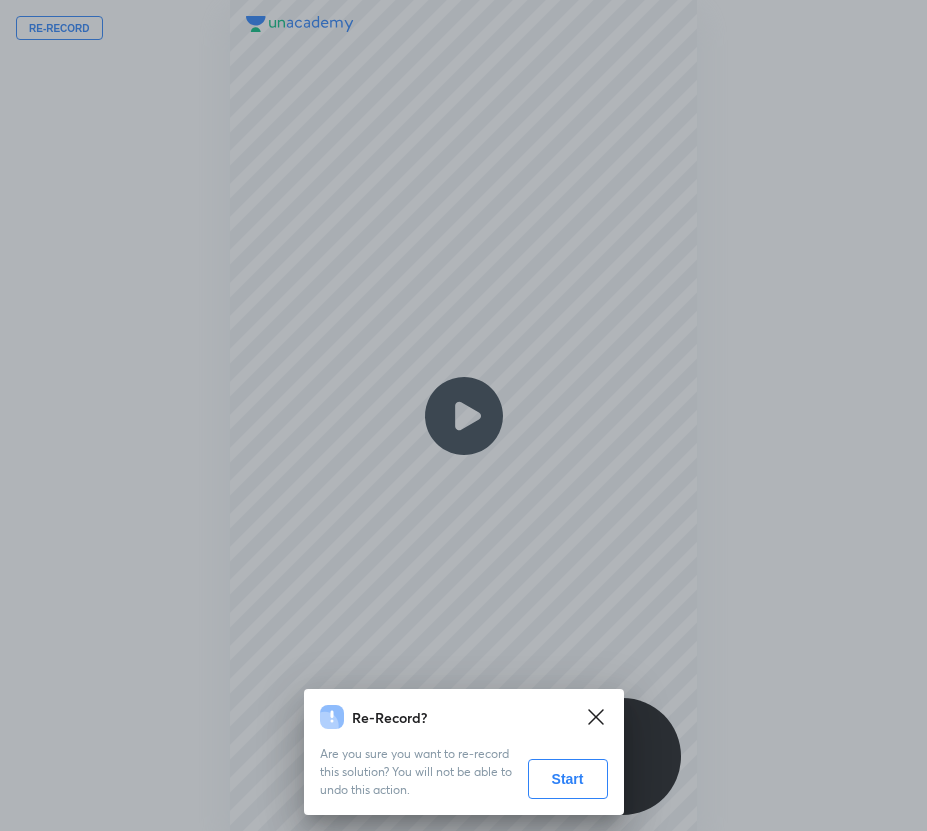 drag, startPoint x: 563, startPoint y: 782, endPoint x: 578, endPoint y: 545, distance: 237.47421 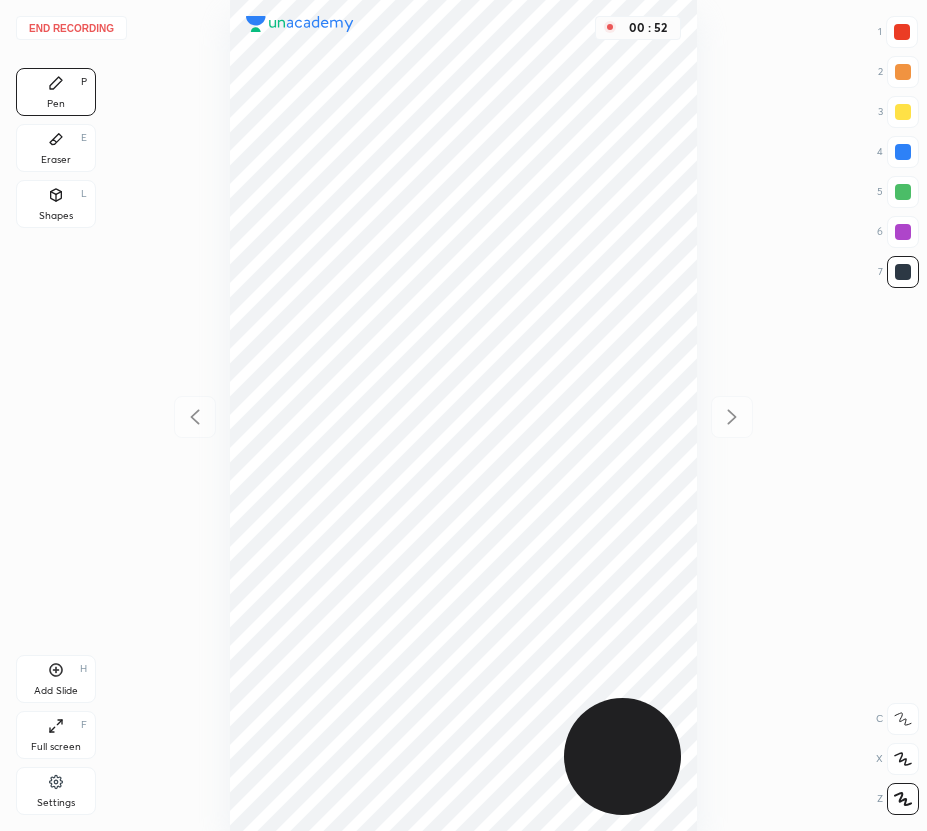 click on "End recording" at bounding box center (71, 28) 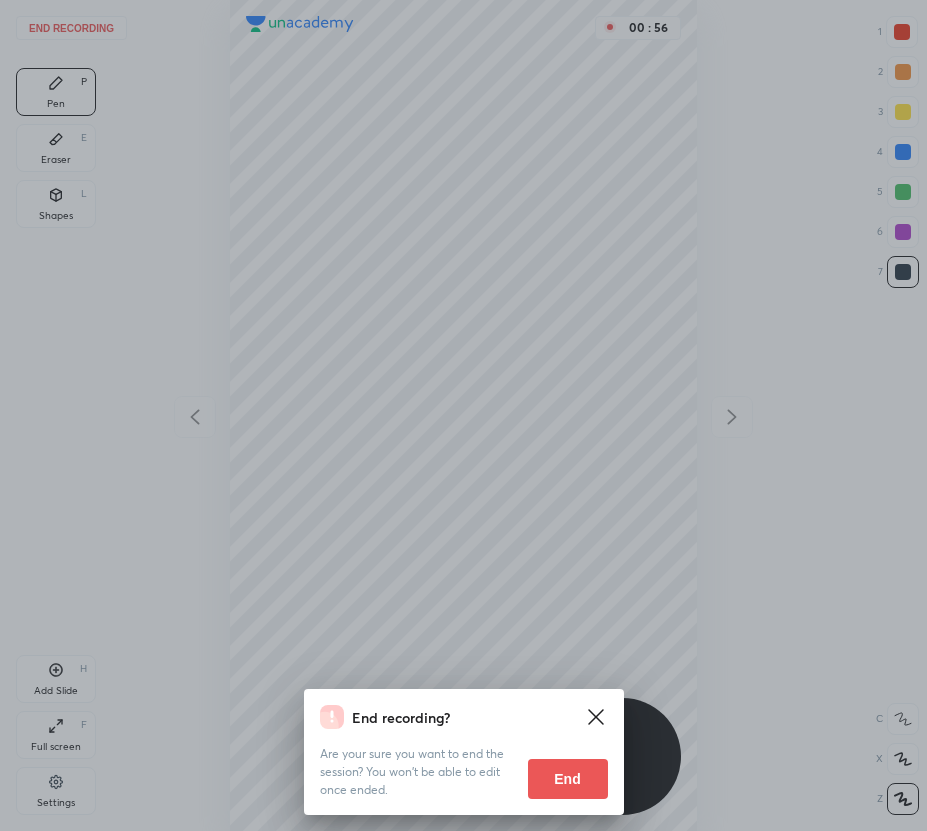 drag, startPoint x: 574, startPoint y: 775, endPoint x: 515, endPoint y: 565, distance: 218.13069 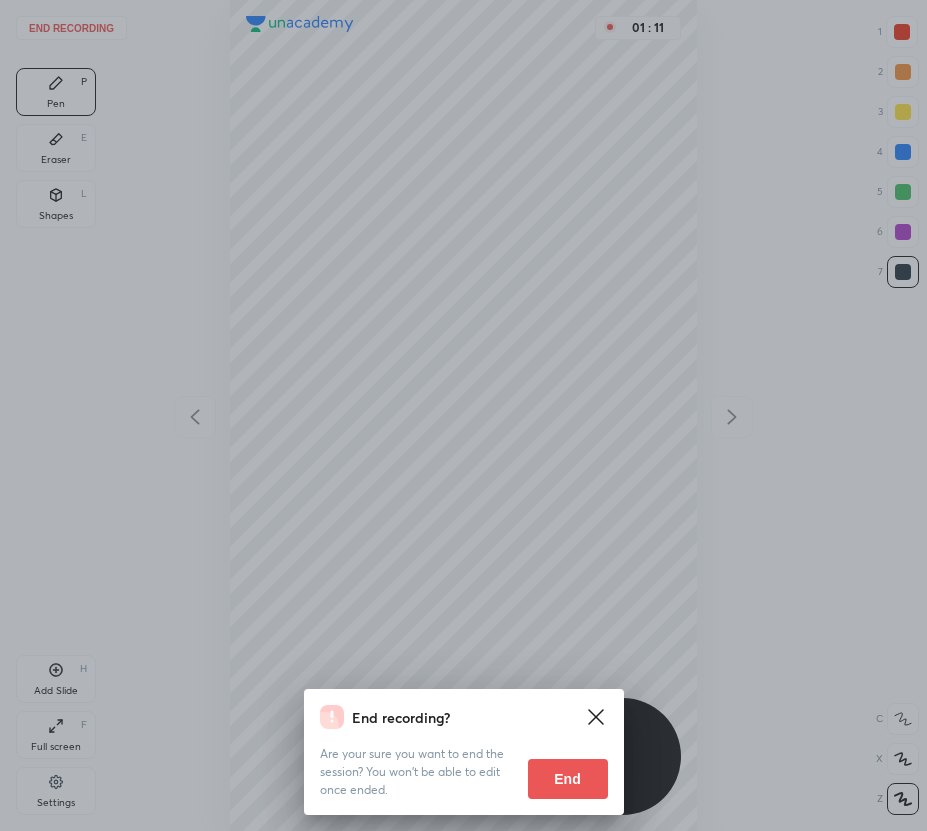 drag, startPoint x: 582, startPoint y: 776, endPoint x: 533, endPoint y: 720, distance: 74.41102 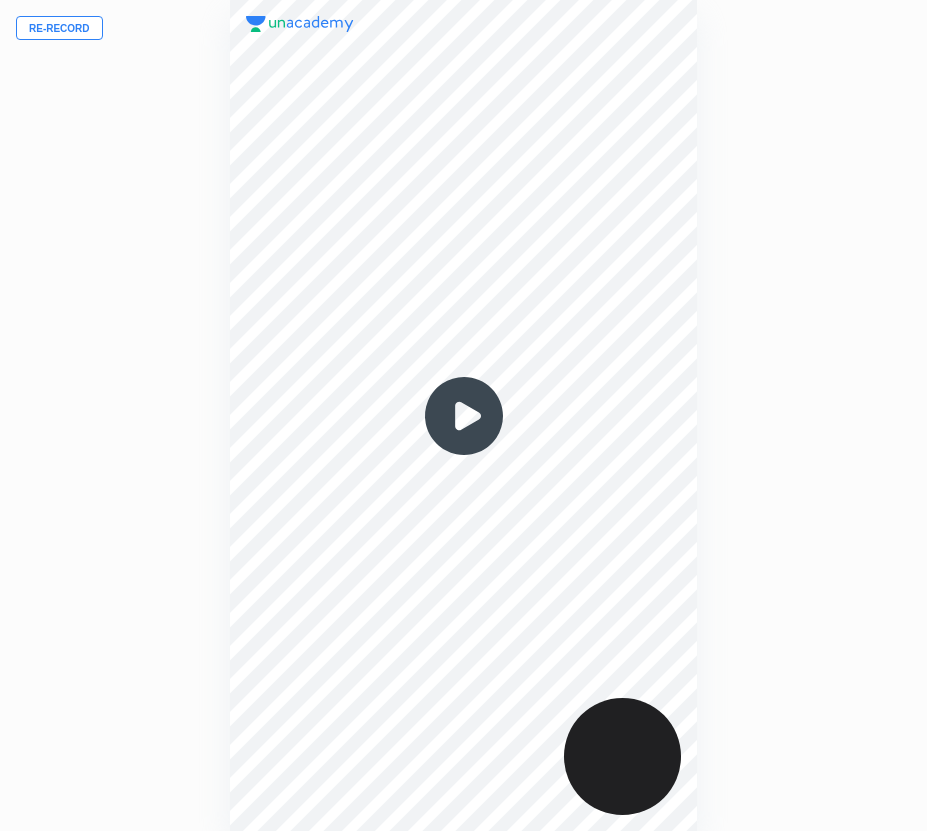 click on "Re-record" at bounding box center (59, 28) 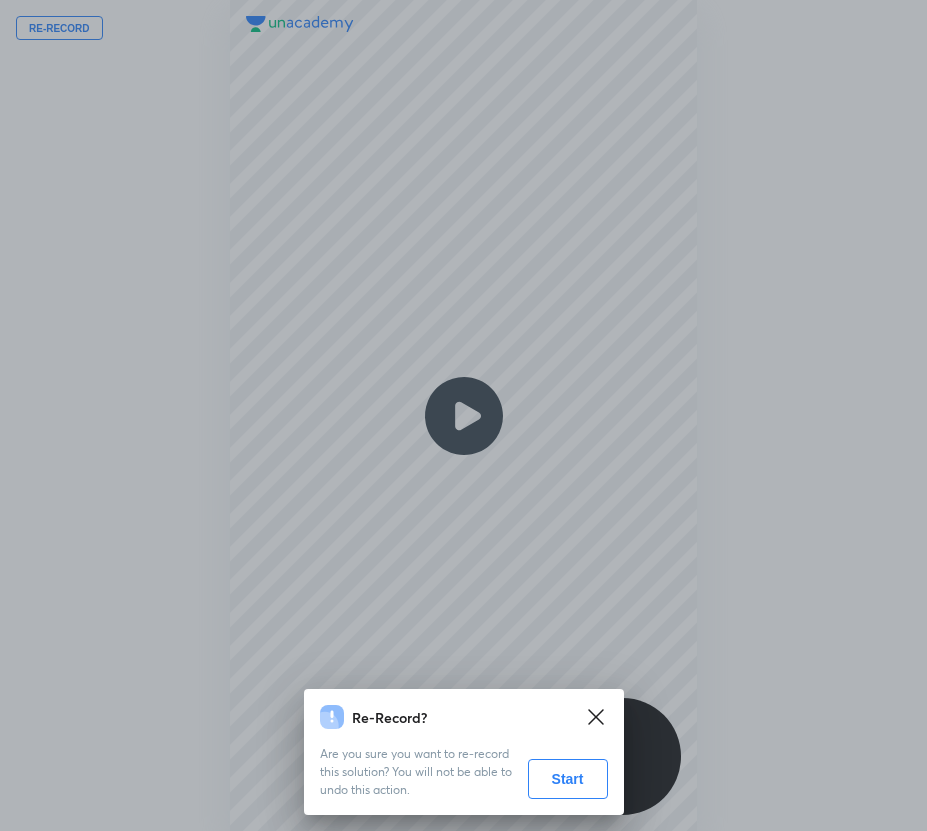 drag, startPoint x: 532, startPoint y: 774, endPoint x: 433, endPoint y: 749, distance: 102.10779 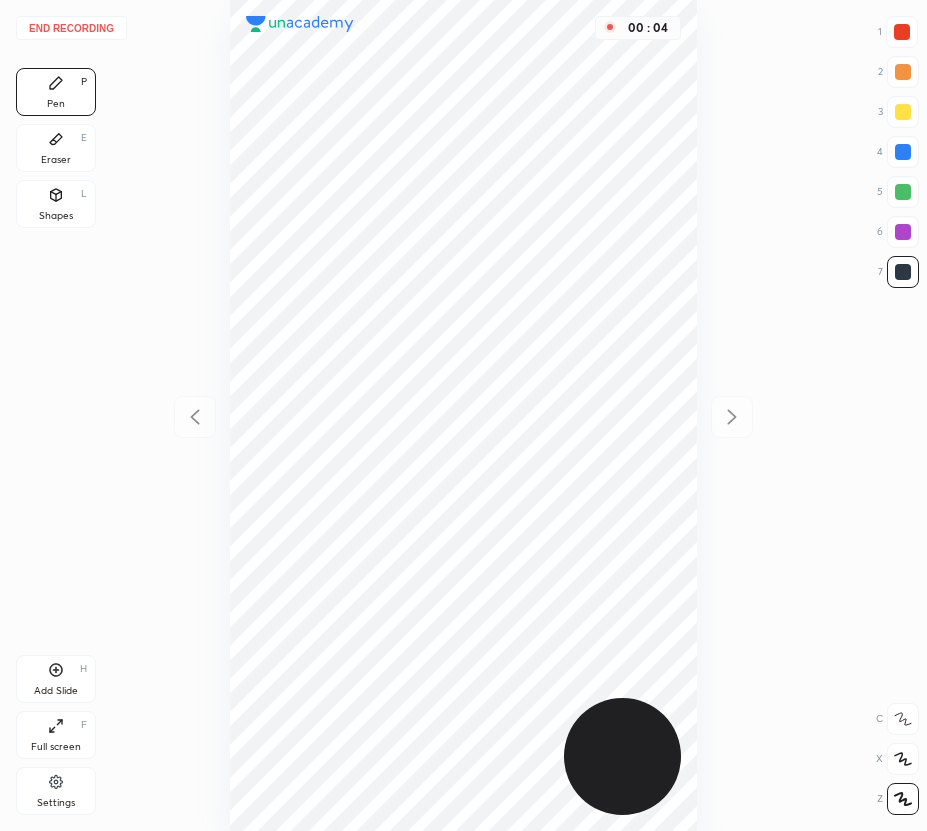 click 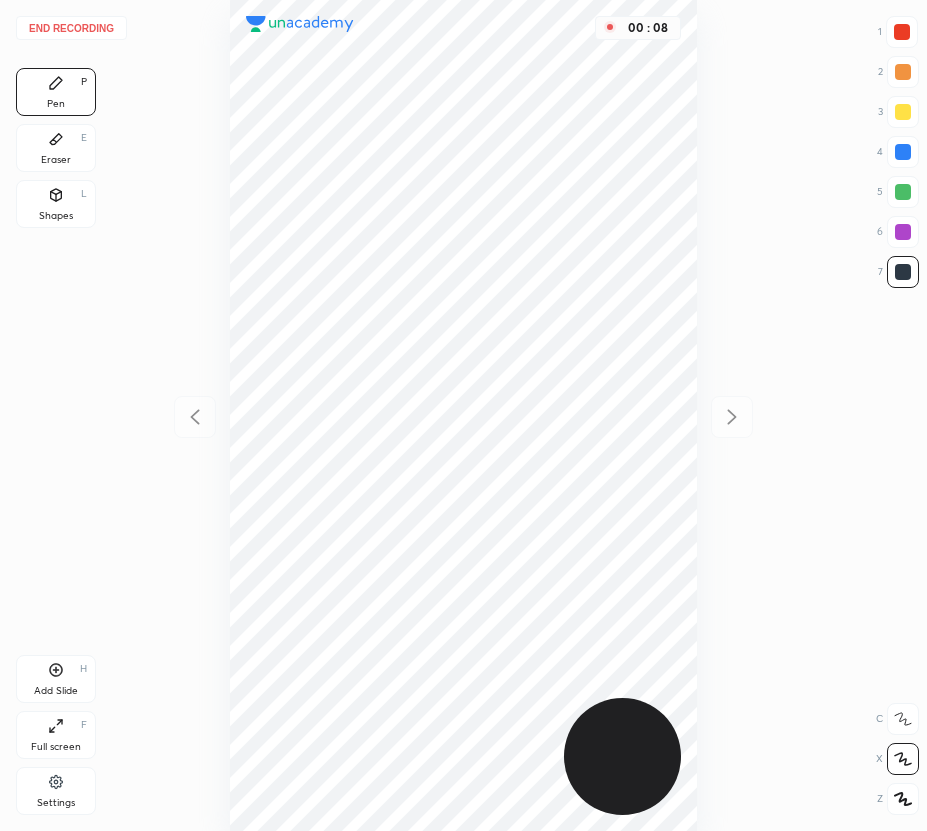click at bounding box center (902, 32) 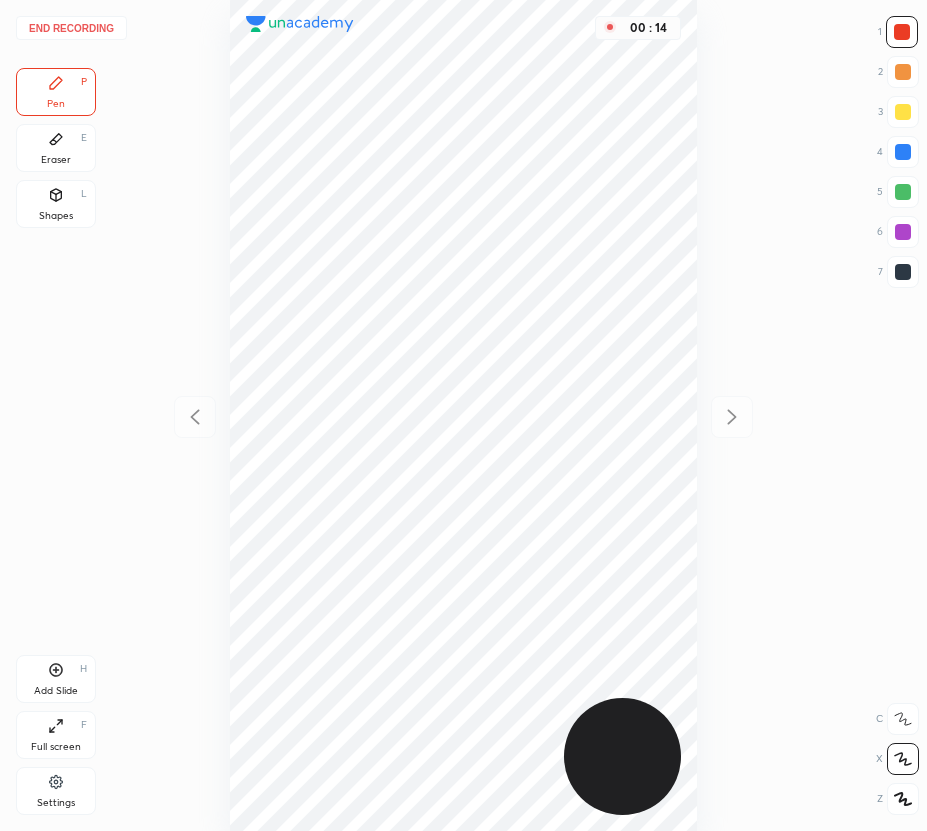 click at bounding box center (903, 272) 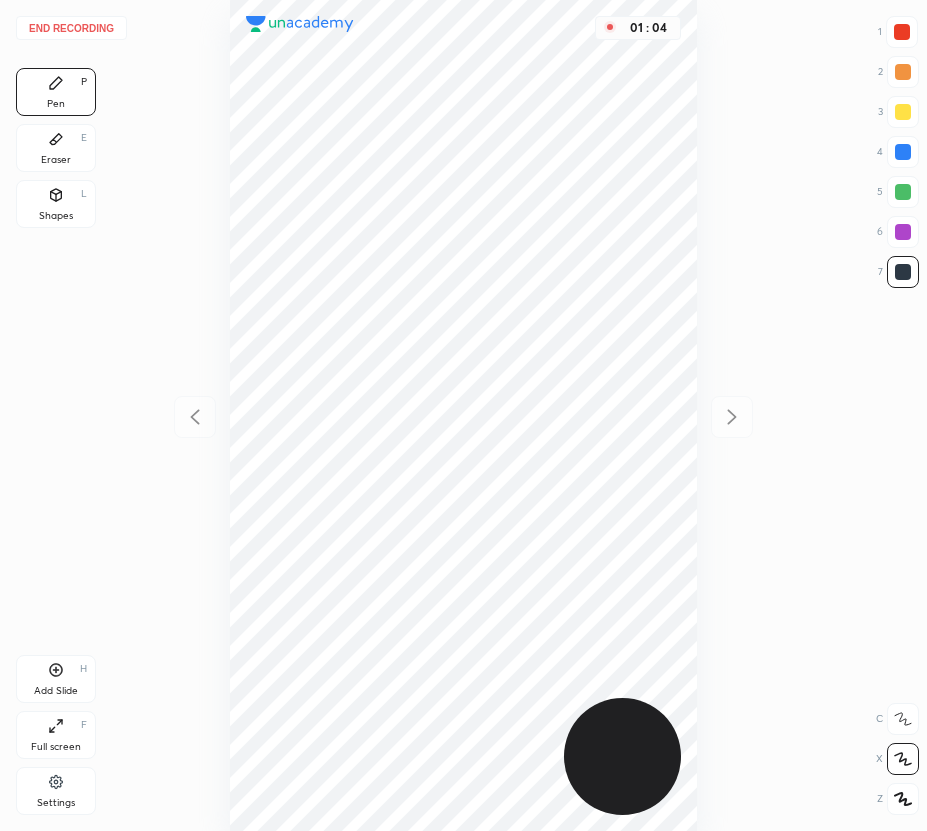 drag, startPoint x: 901, startPoint y: 185, endPoint x: 722, endPoint y: 318, distance: 223.00224 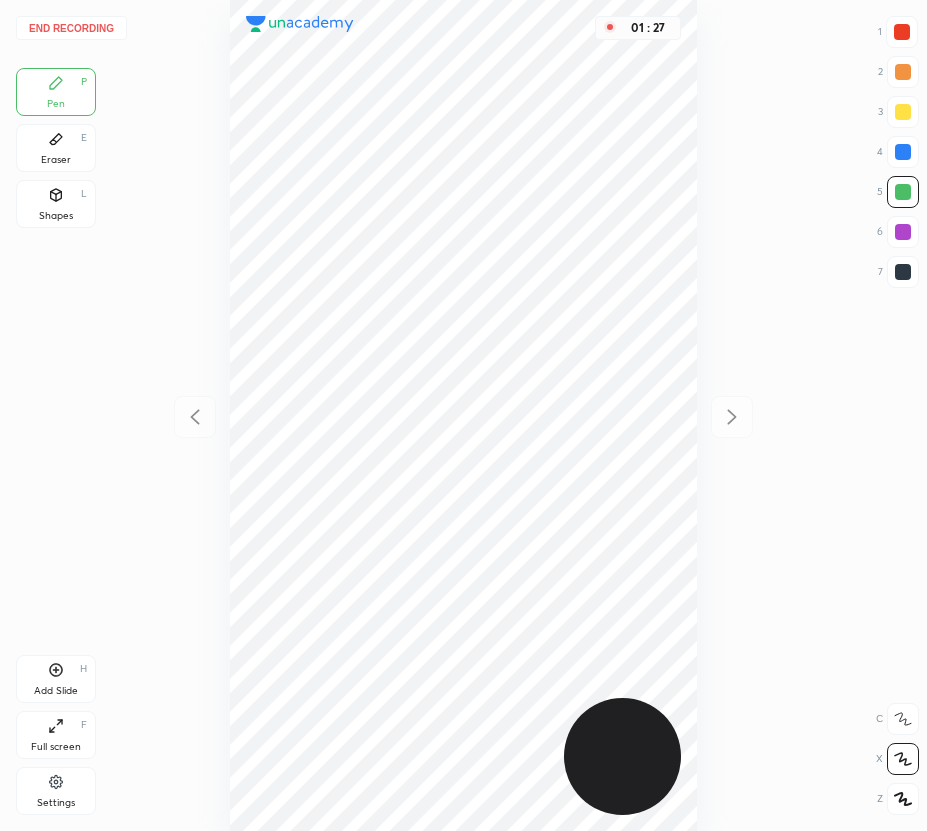 click 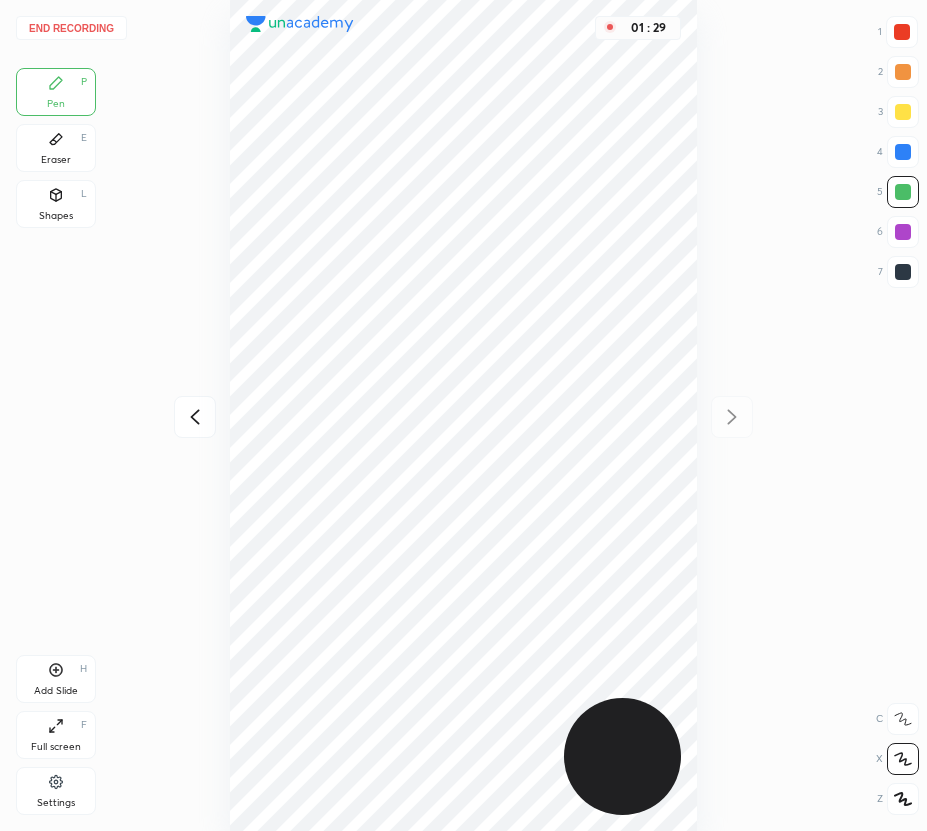 drag, startPoint x: 905, startPoint y: 274, endPoint x: 882, endPoint y: 268, distance: 23.769728 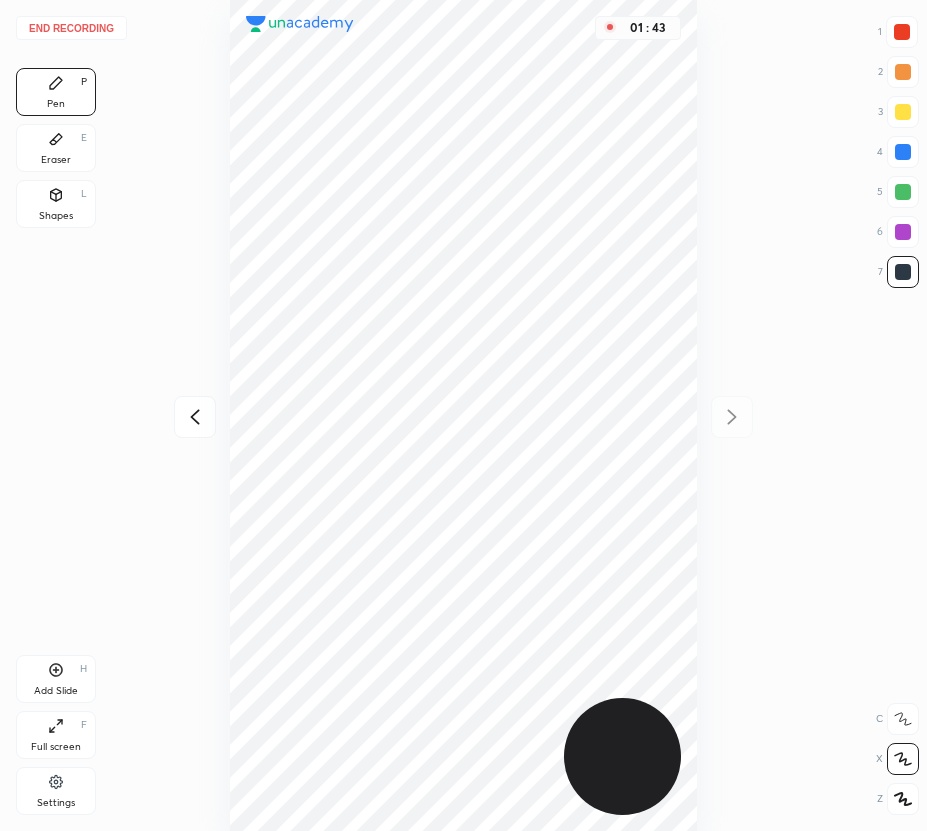 click at bounding box center [902, 32] 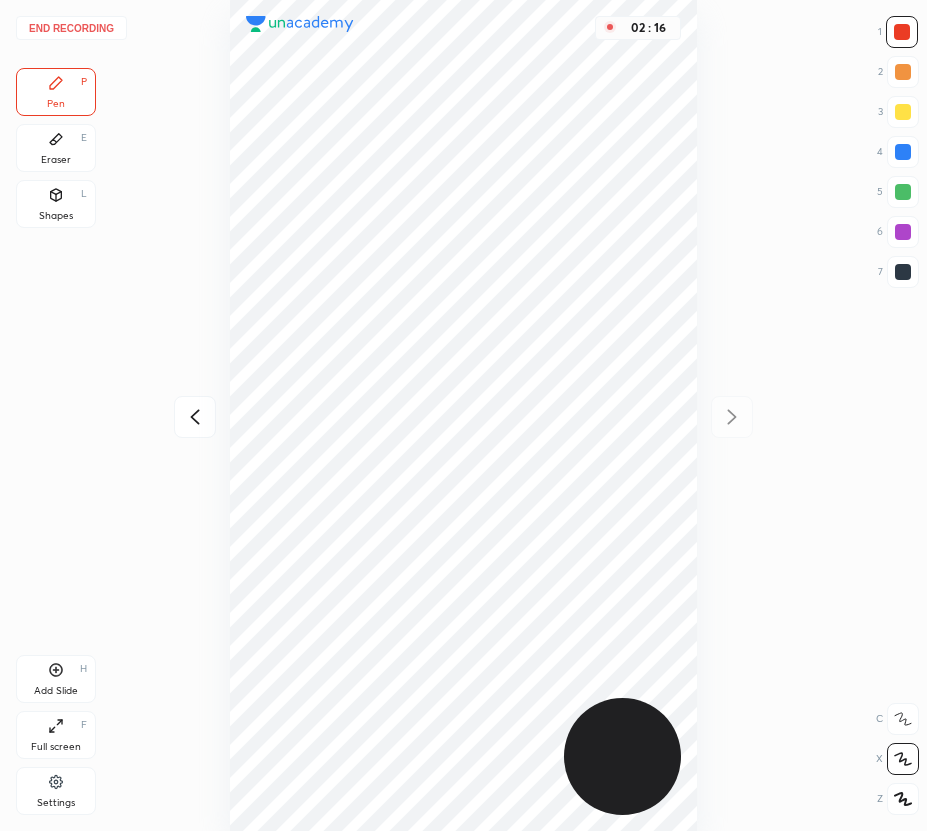 click on "Add Slide H" at bounding box center (56, 679) 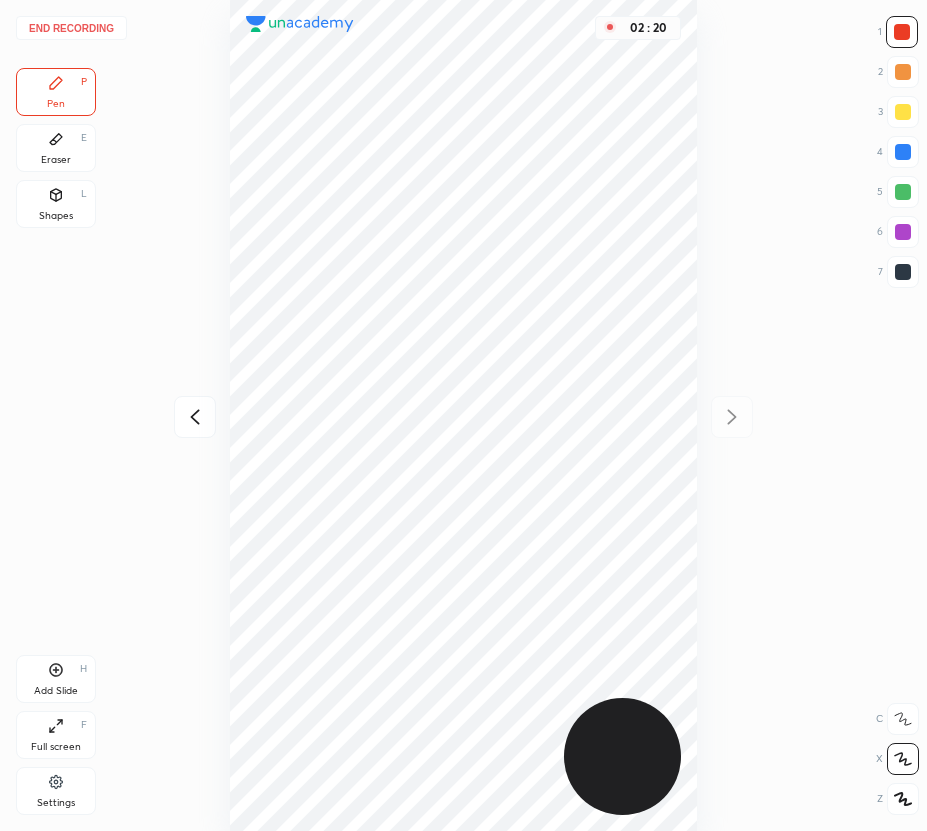 drag, startPoint x: 205, startPoint y: 419, endPoint x: 202, endPoint y: 393, distance: 26.172504 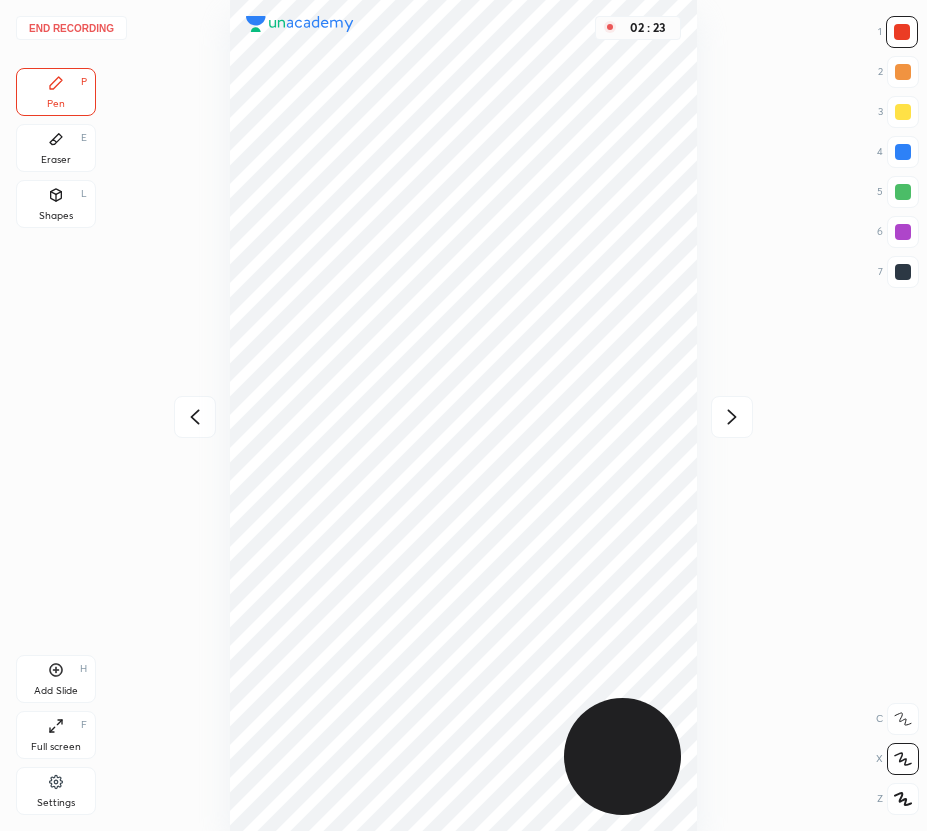 click 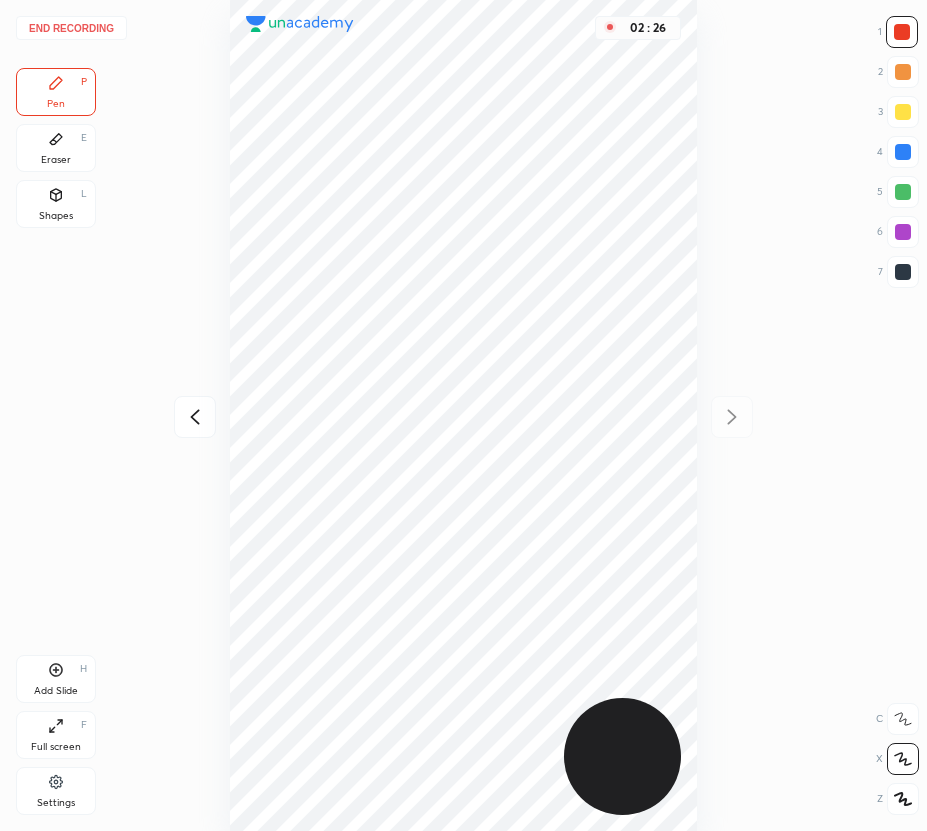 drag, startPoint x: 201, startPoint y: 410, endPoint x: 198, endPoint y: 379, distance: 31.144823 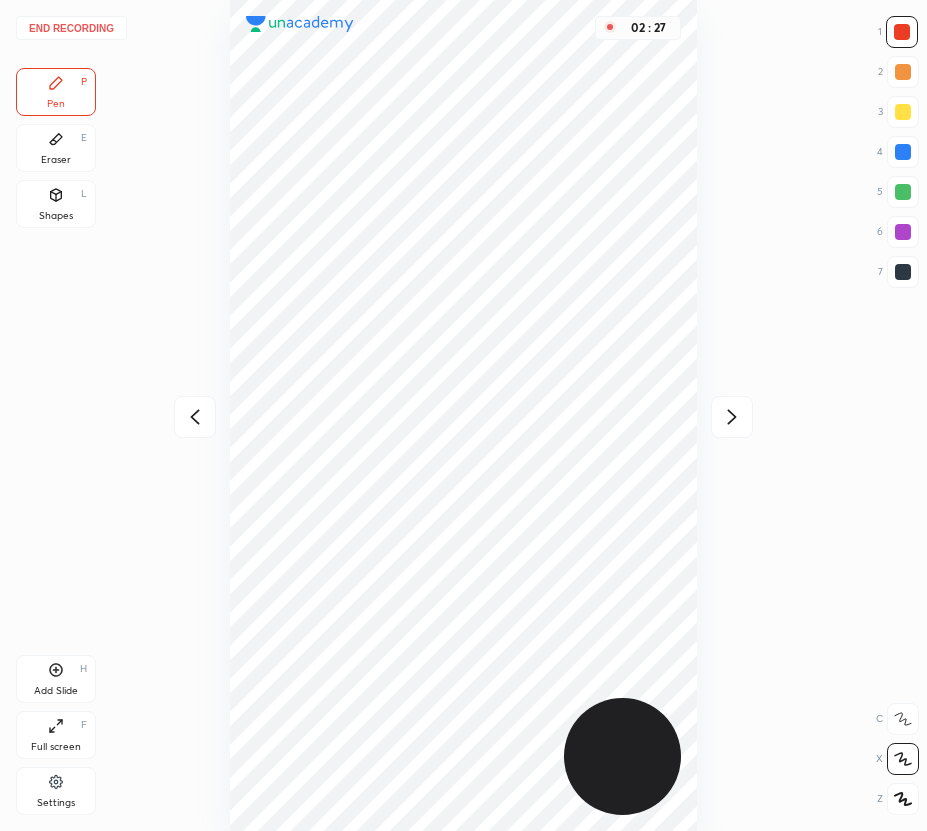 click 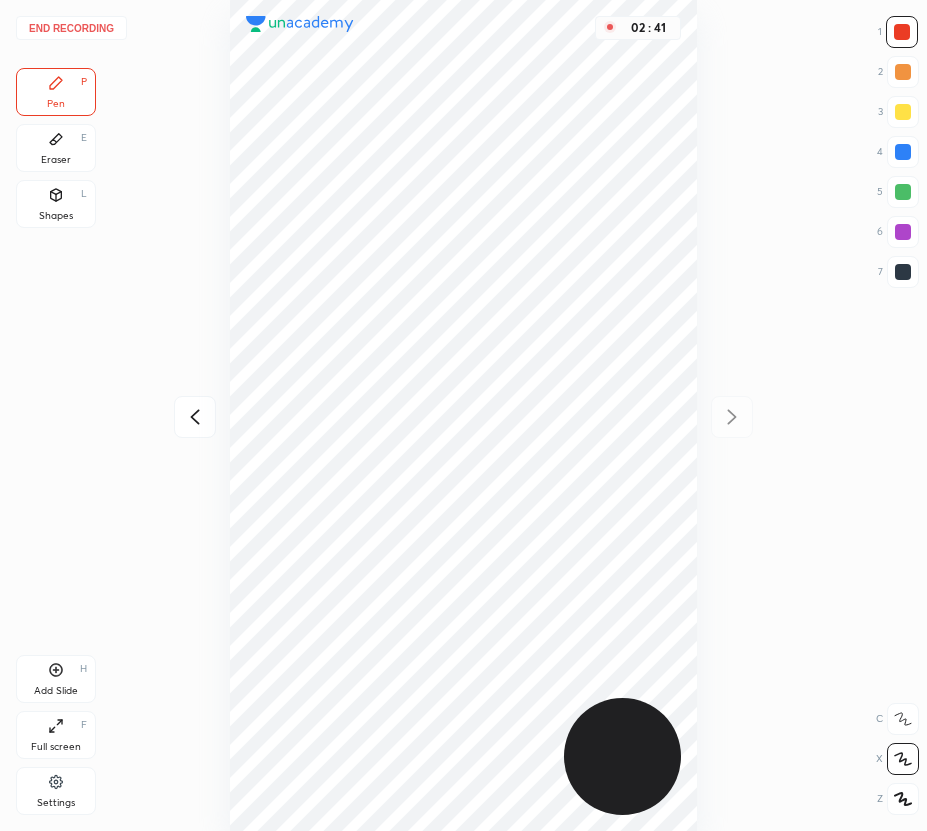 click at bounding box center [903, 152] 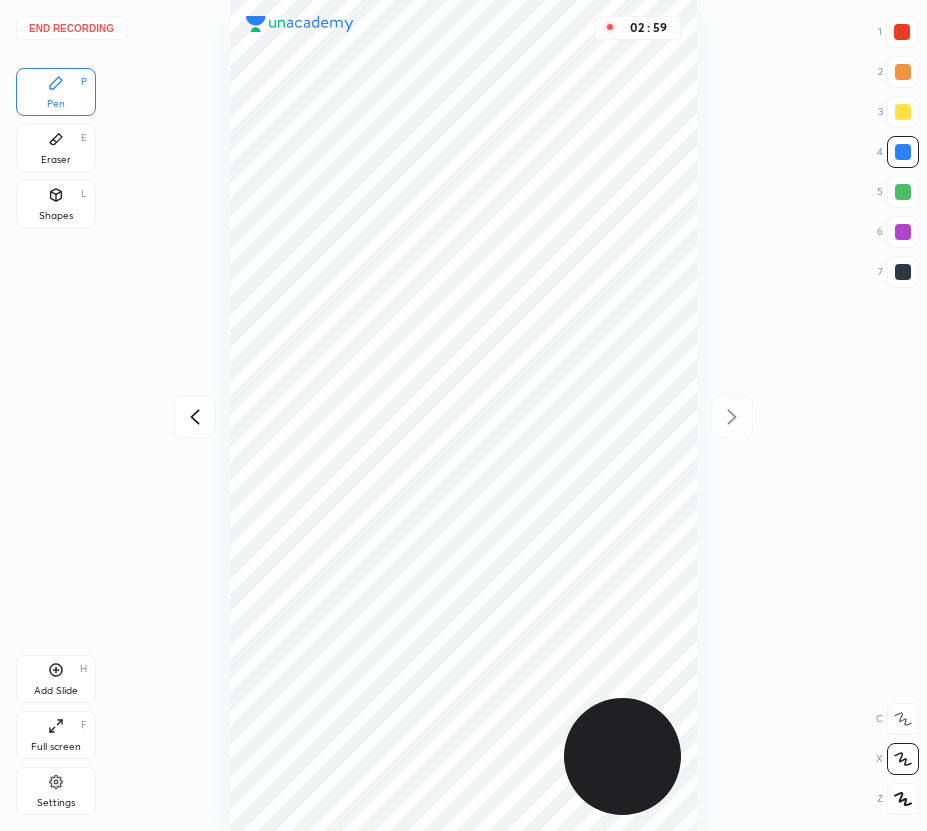 click at bounding box center [903, 272] 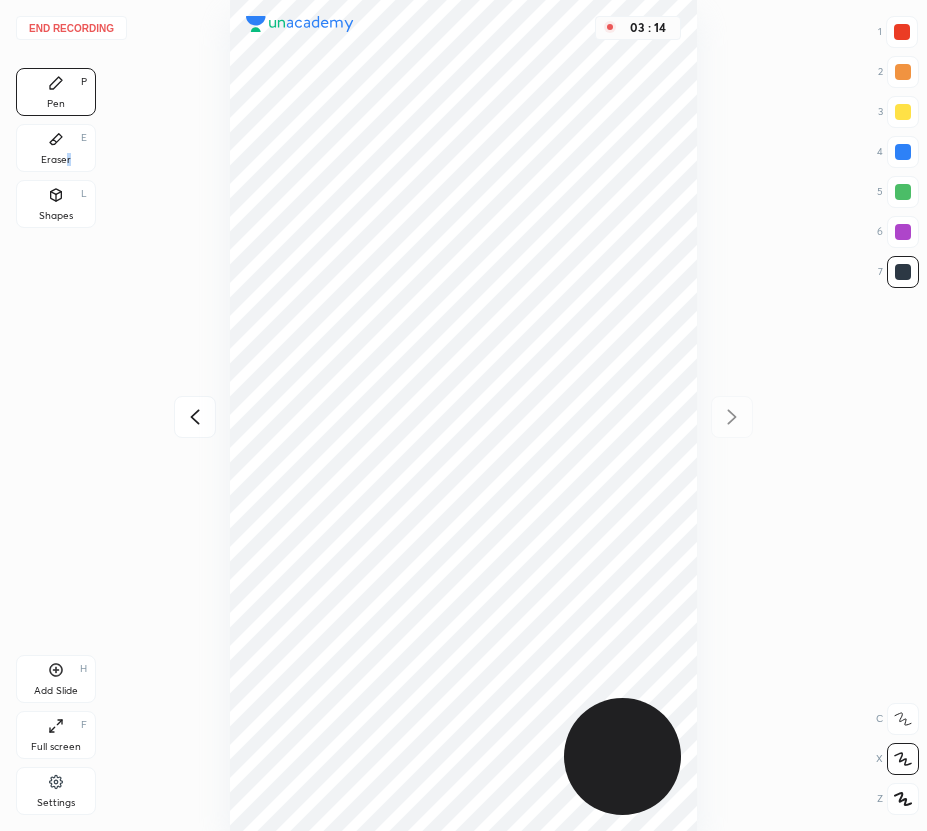 drag, startPoint x: 66, startPoint y: 151, endPoint x: 100, endPoint y: 185, distance: 48.08326 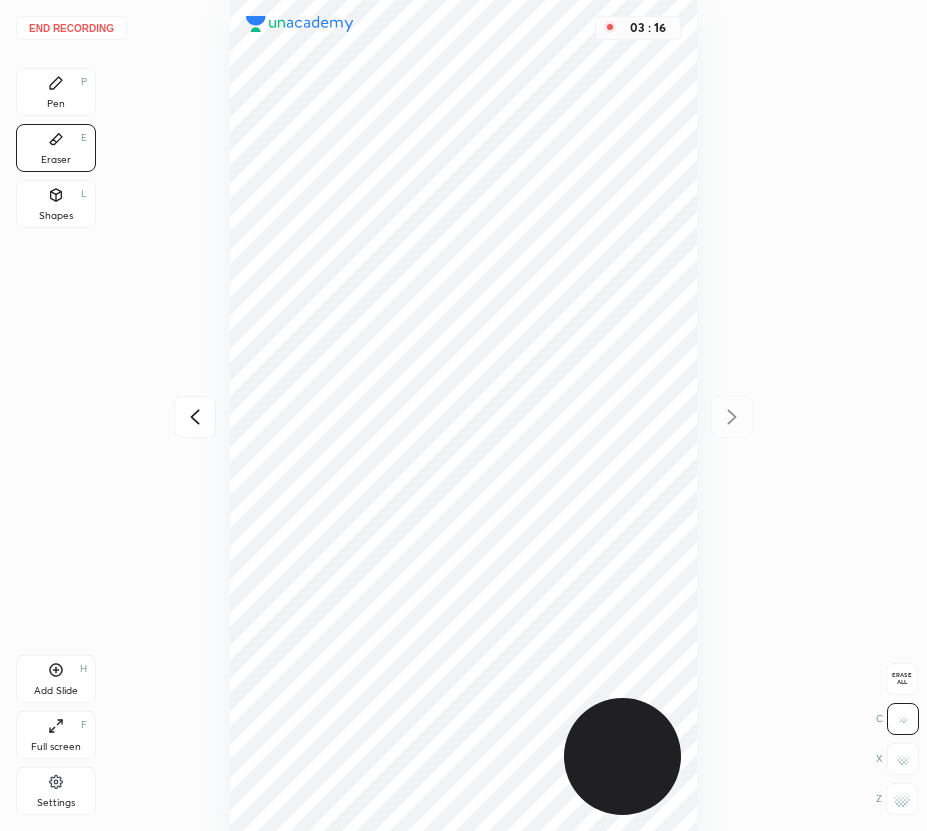 drag, startPoint x: 73, startPoint y: 98, endPoint x: 90, endPoint y: 125, distance: 31.906113 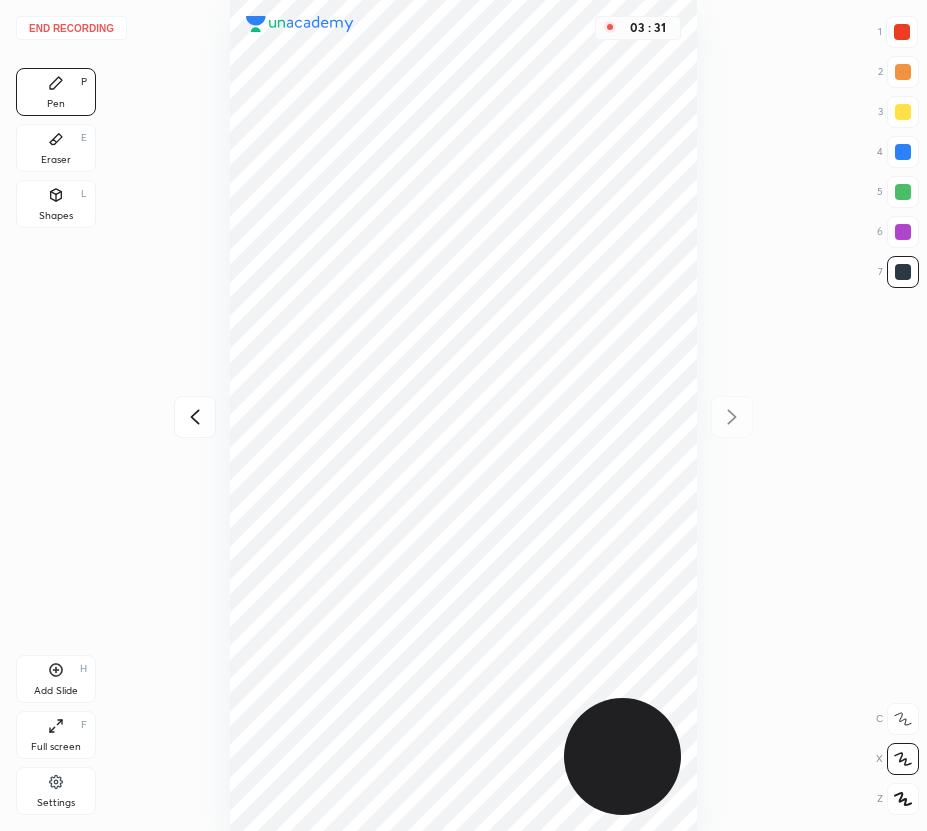 click 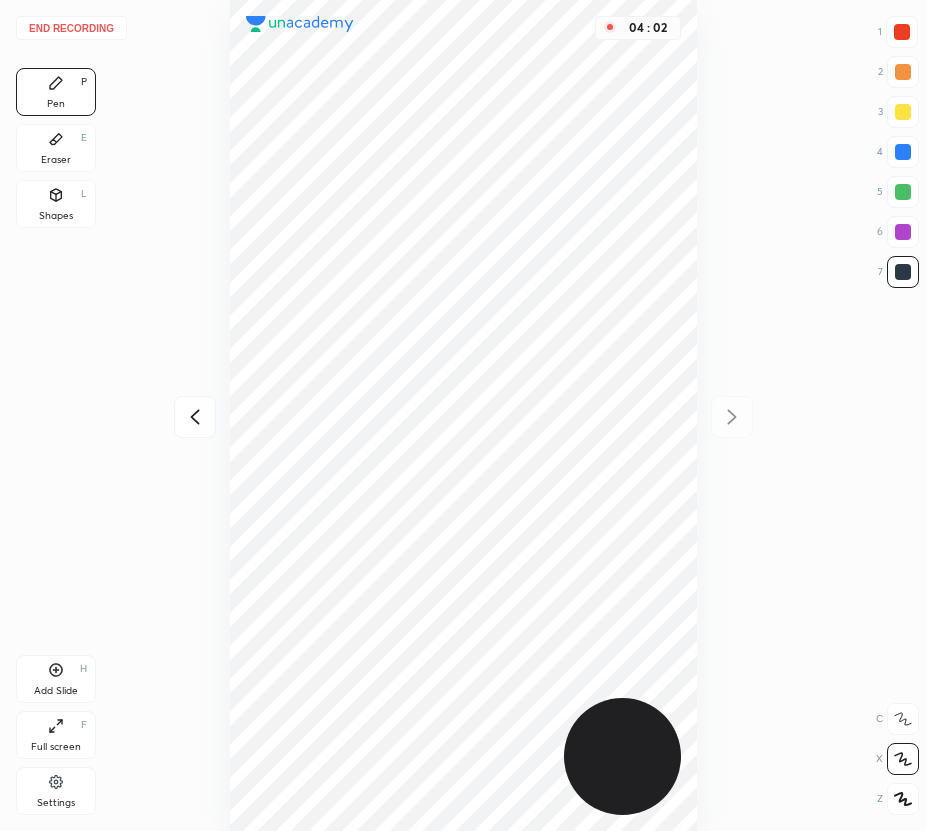 click 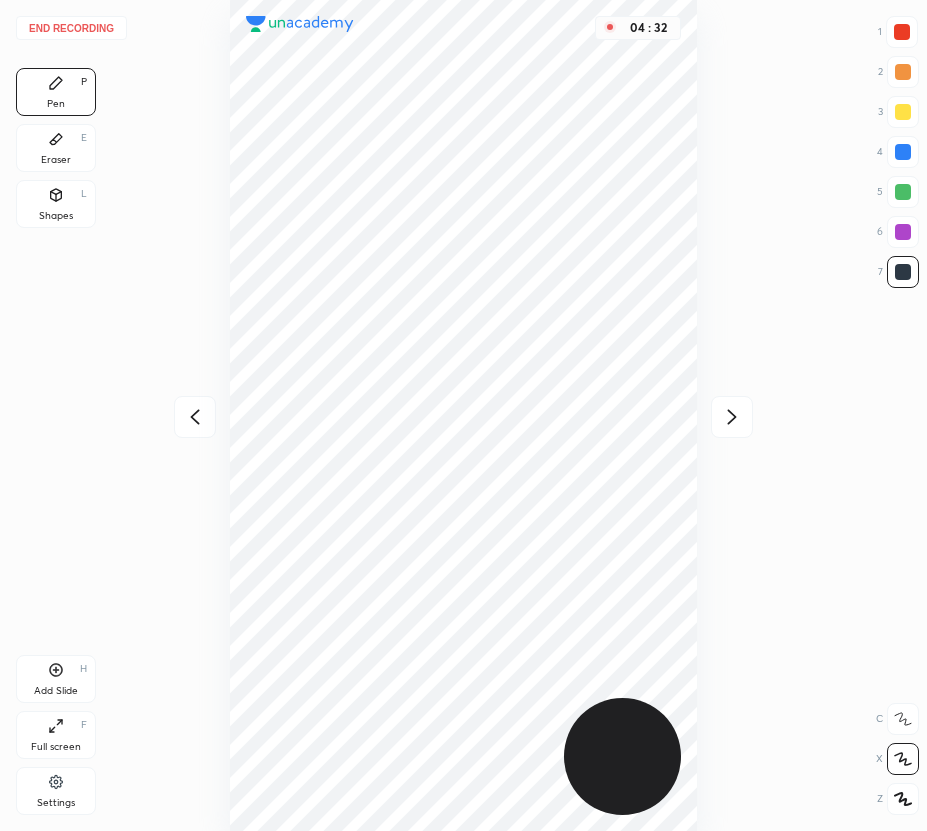 click at bounding box center (903, 152) 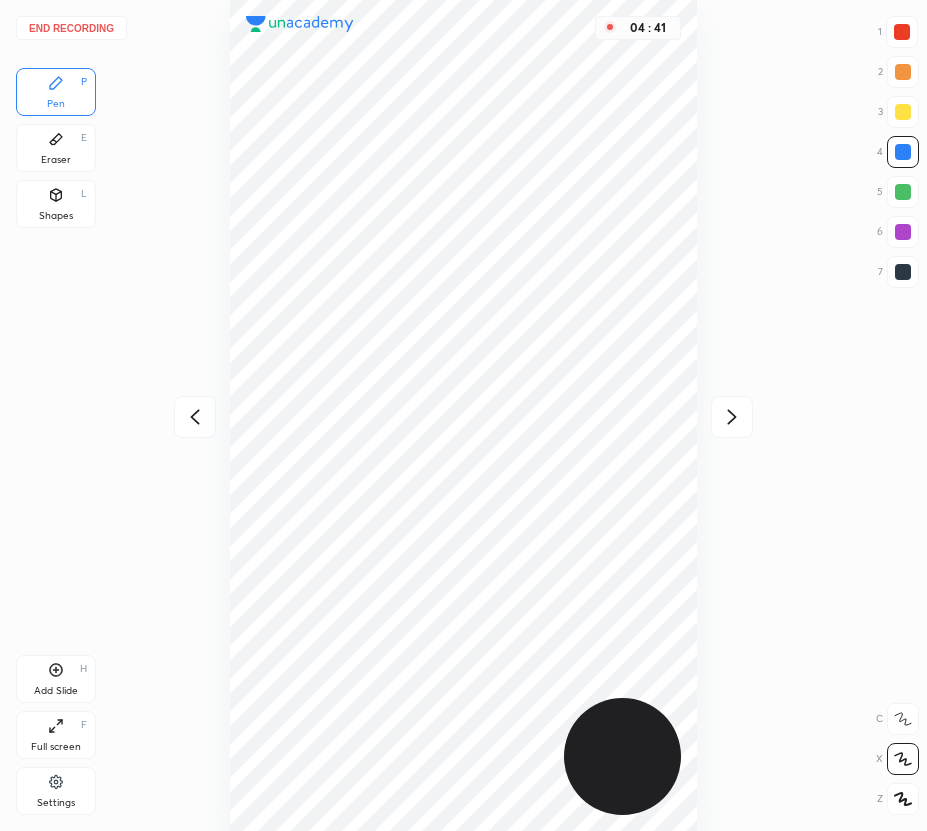 click at bounding box center [732, 417] 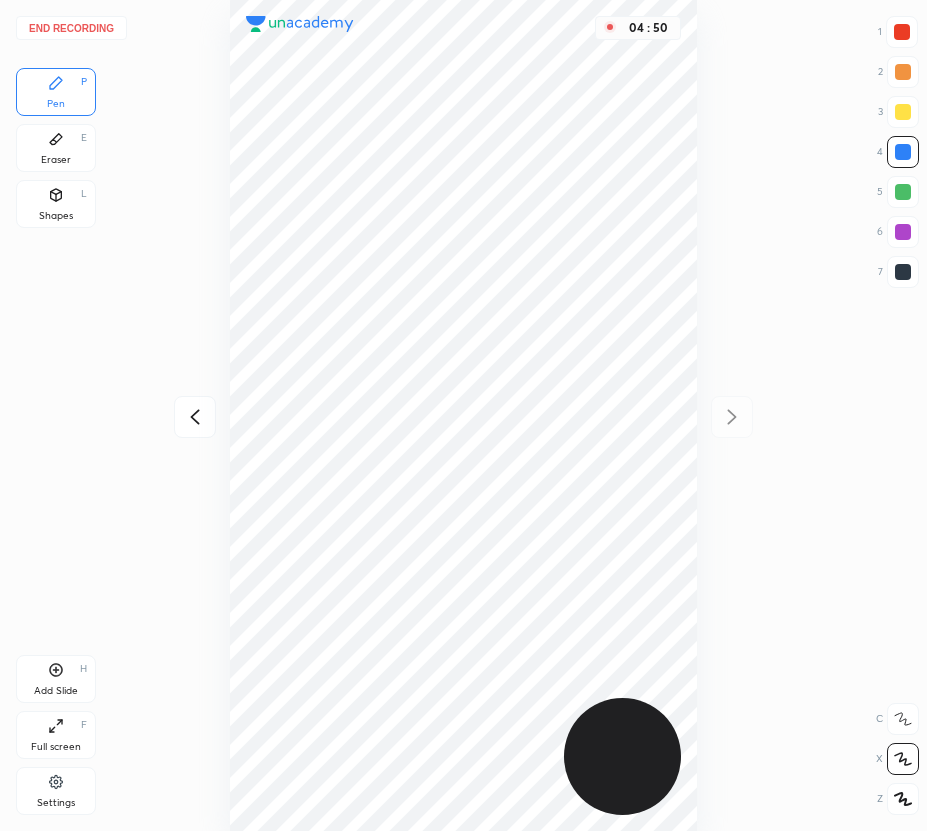 click on "End recording" at bounding box center [71, 28] 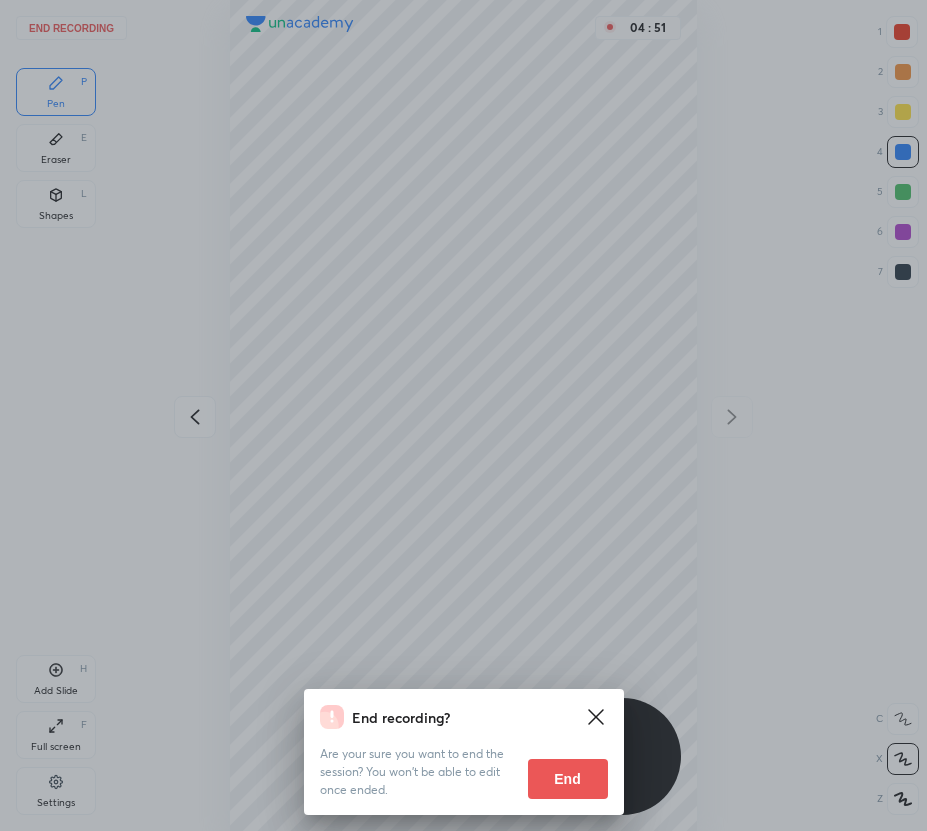 drag, startPoint x: 589, startPoint y: 779, endPoint x: 441, endPoint y: 781, distance: 148.01352 